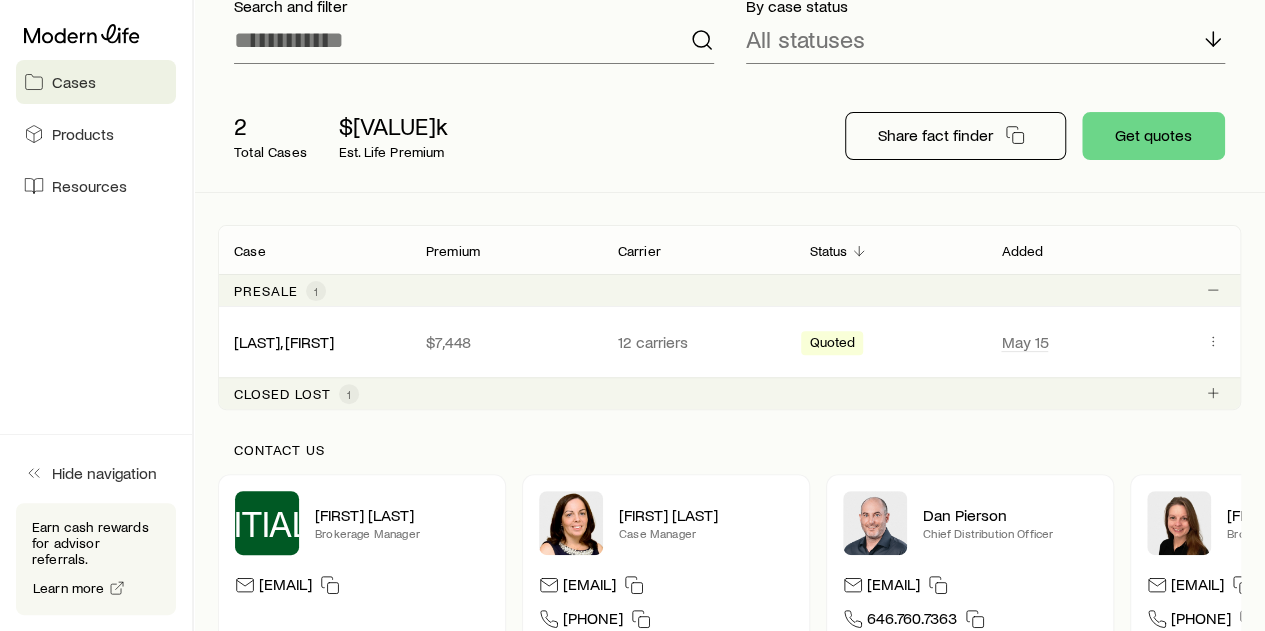 scroll, scrollTop: 200, scrollLeft: 0, axis: vertical 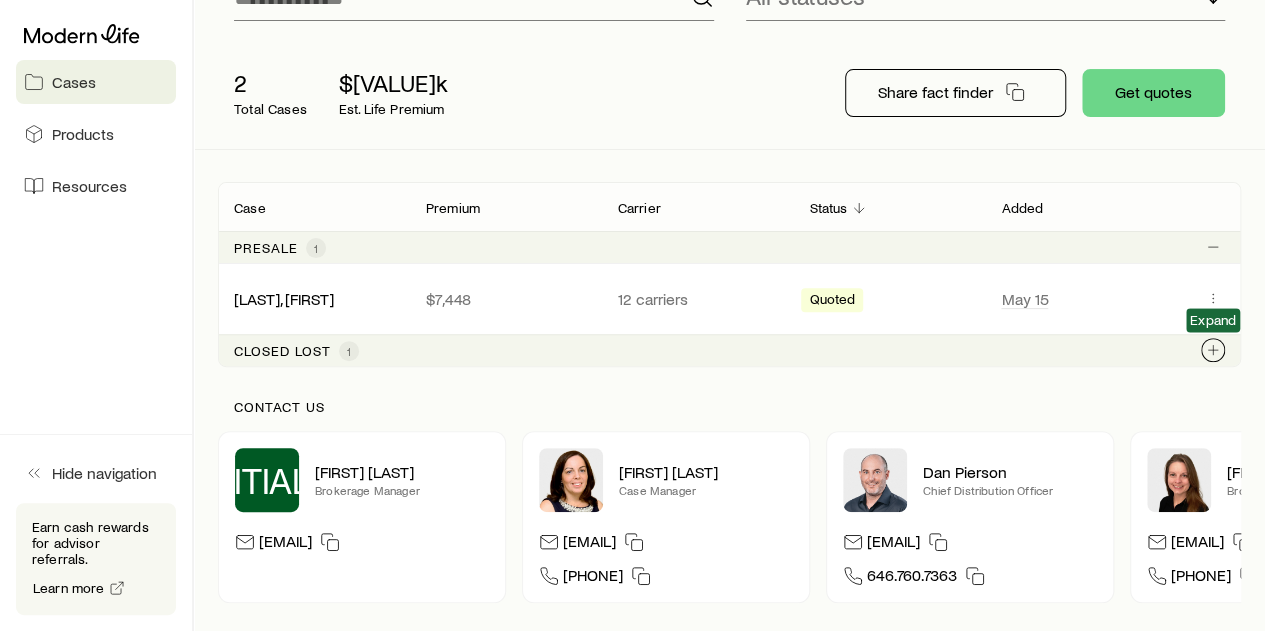 click 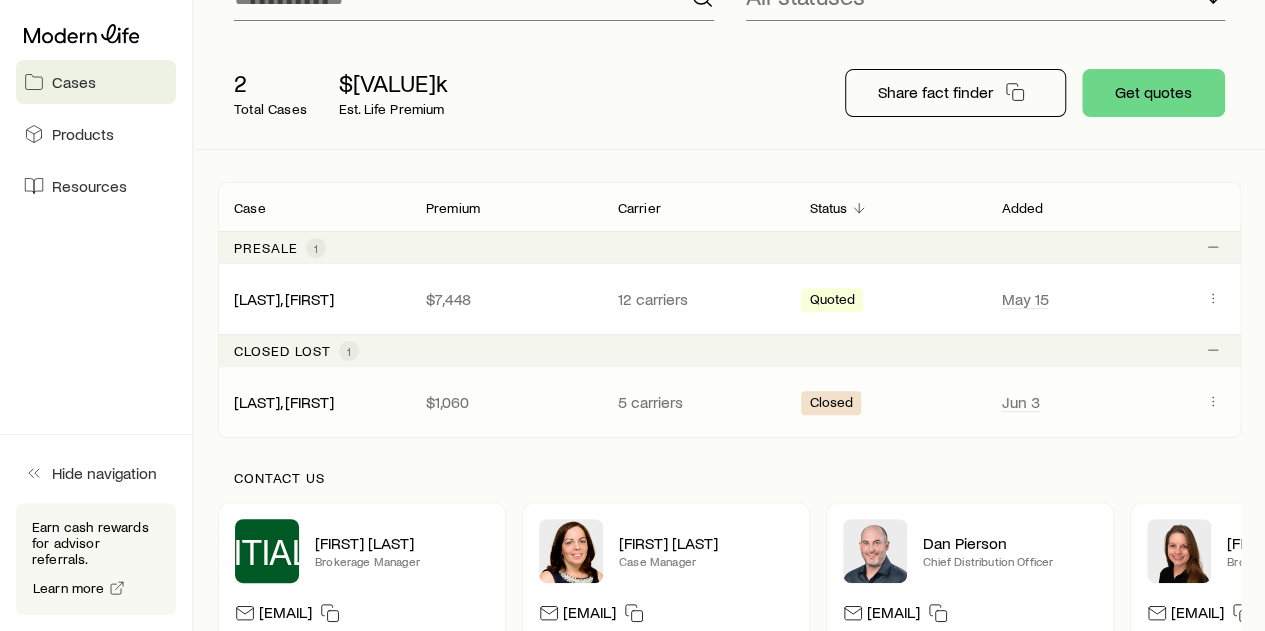 click on "Closed" at bounding box center [831, 404] 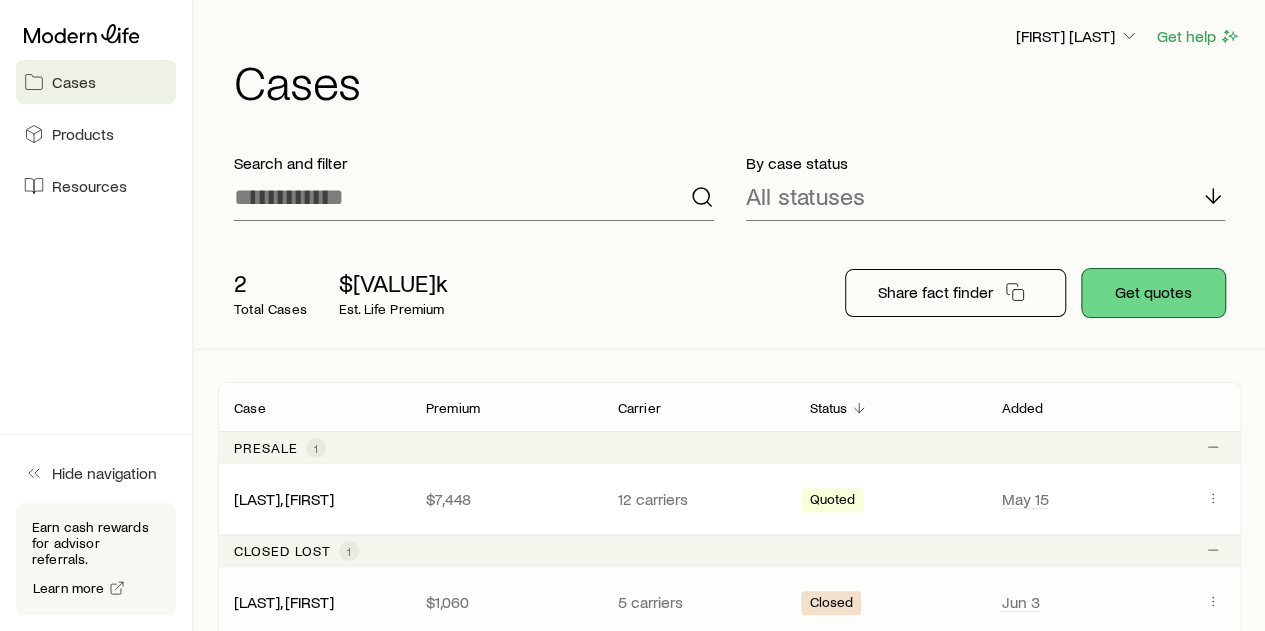 click on "Get quotes" at bounding box center [1153, 293] 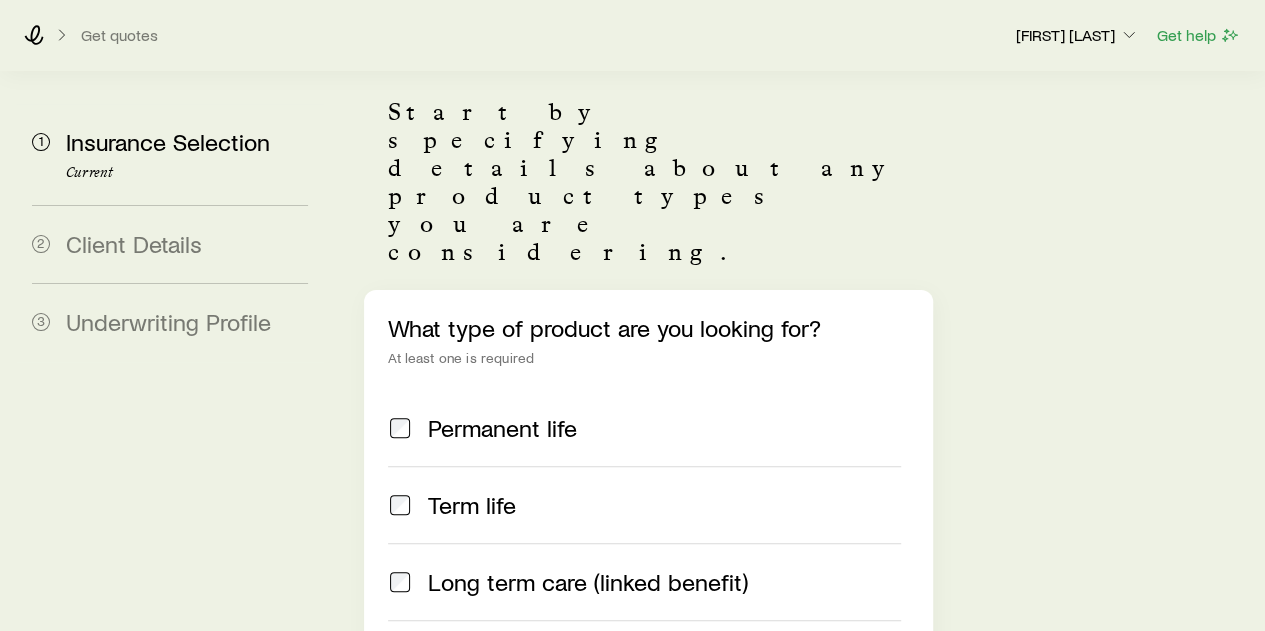 scroll, scrollTop: 200, scrollLeft: 0, axis: vertical 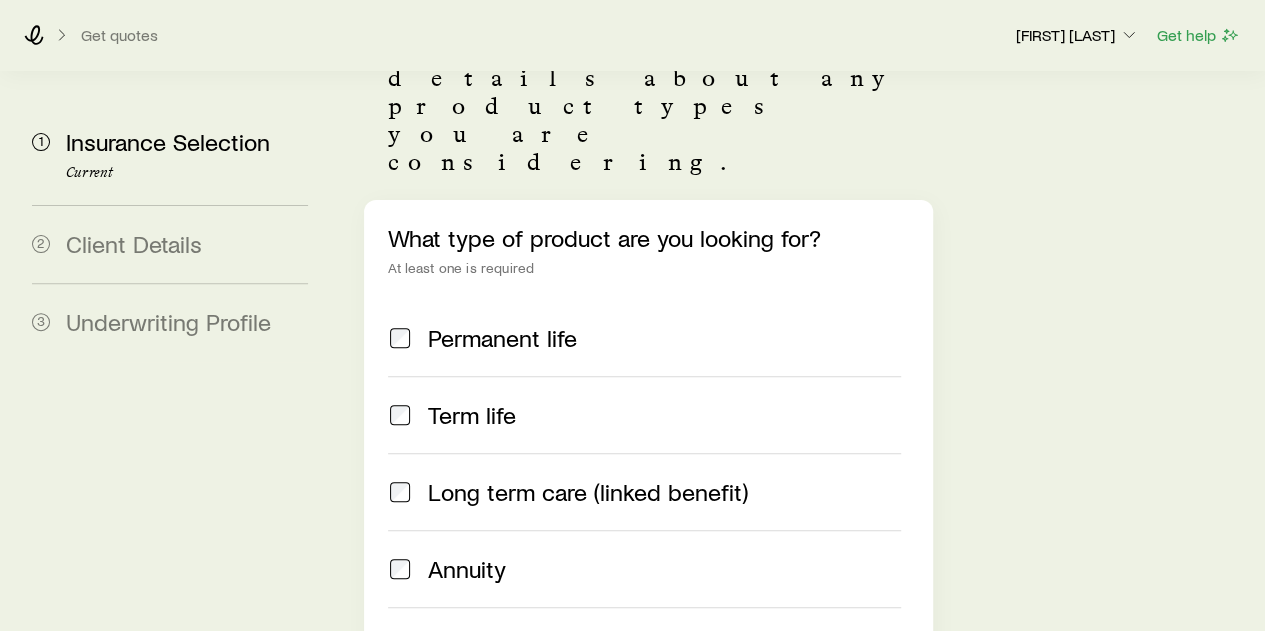 click on "Permanent life" at bounding box center (502, 338) 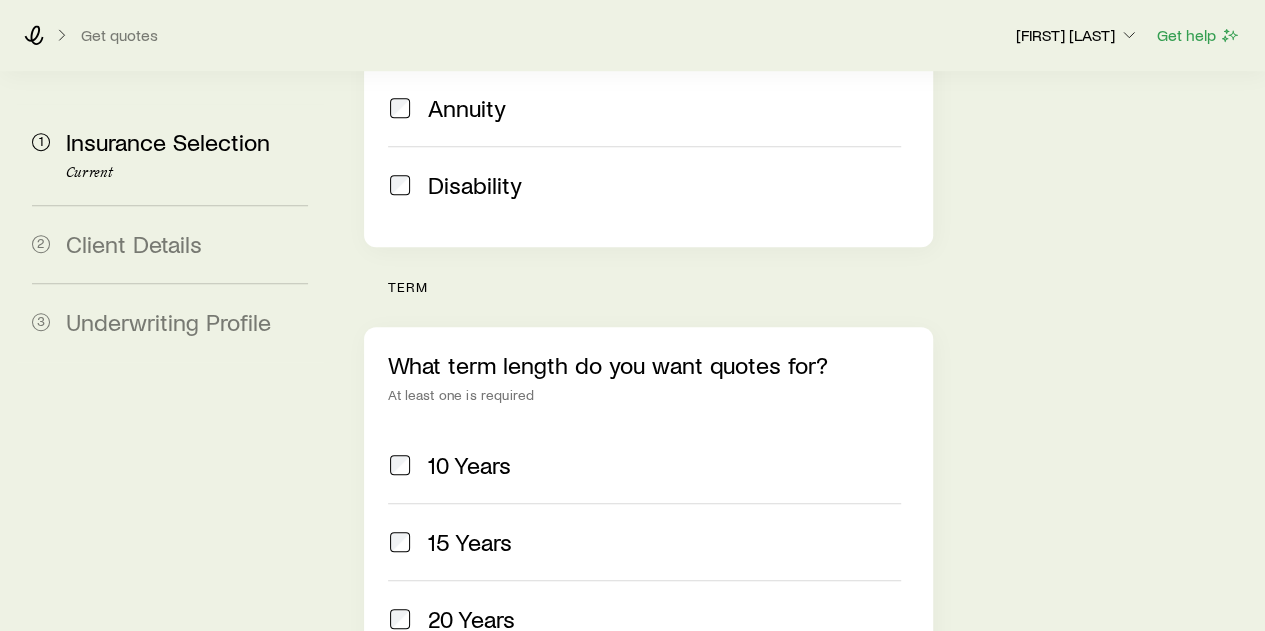 scroll, scrollTop: 700, scrollLeft: 0, axis: vertical 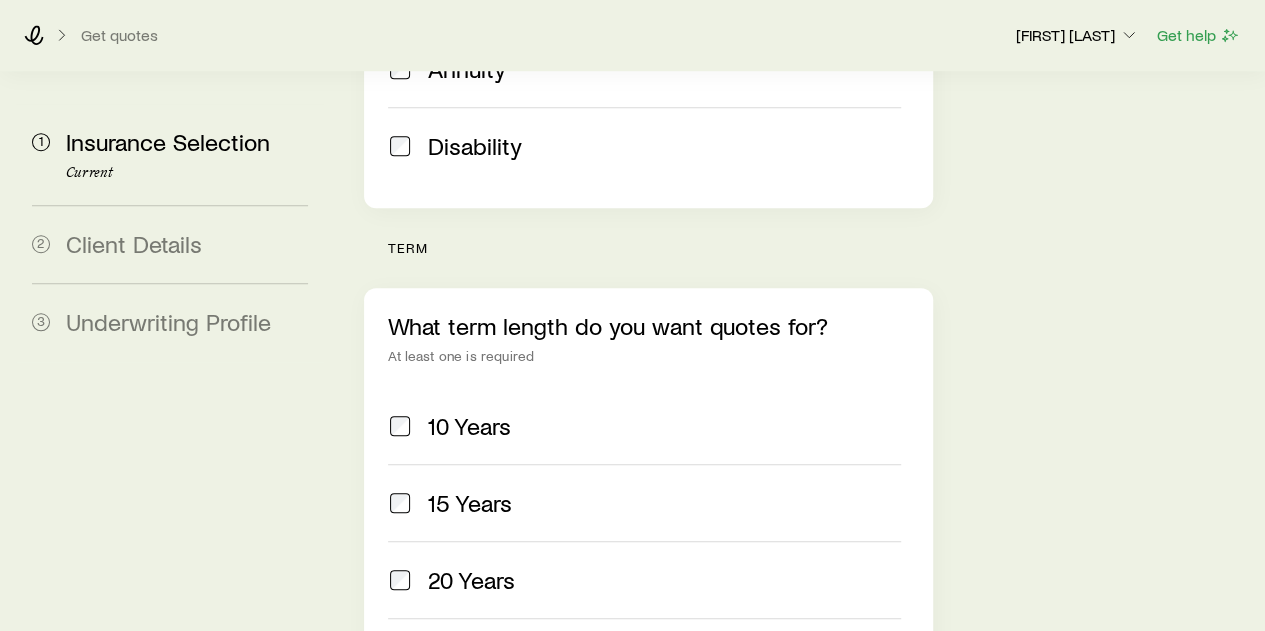 click on "15 Years" at bounding box center (664, 503) 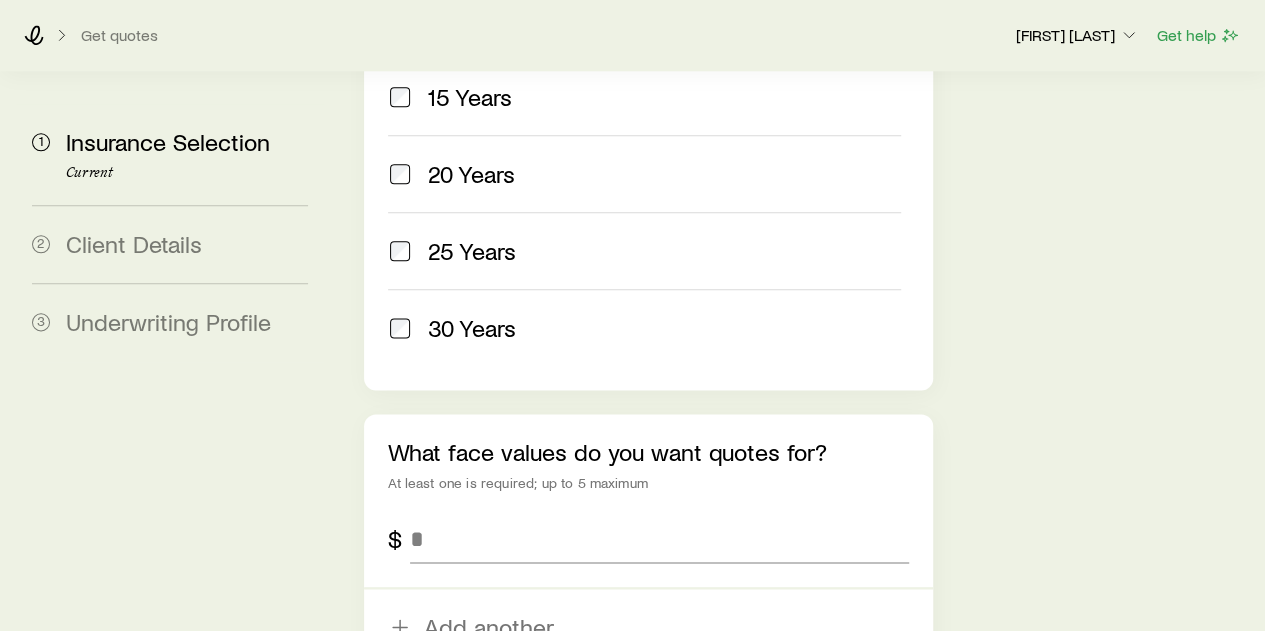 scroll, scrollTop: 1200, scrollLeft: 0, axis: vertical 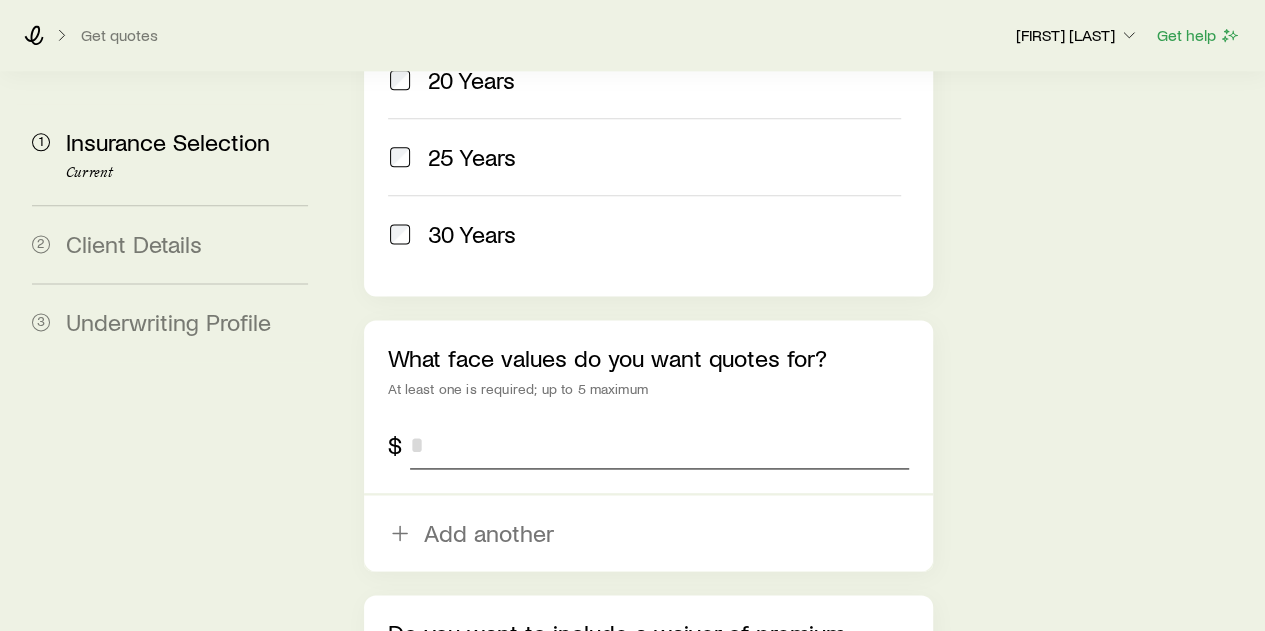 click at bounding box center (659, 445) 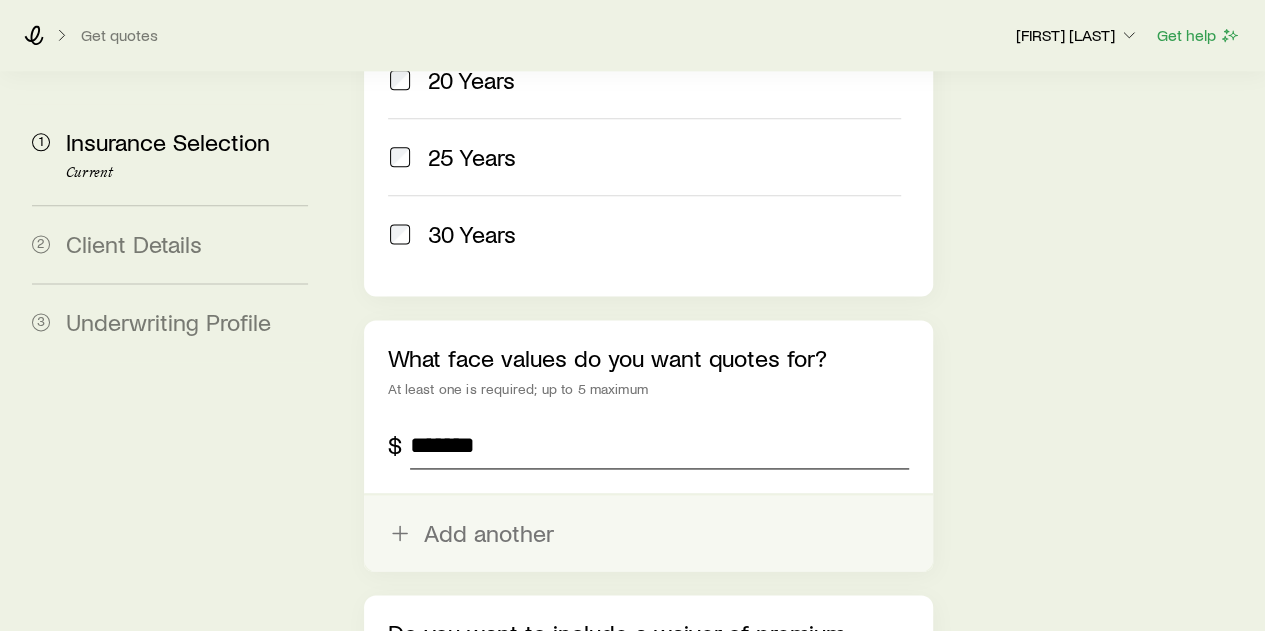 type on "*******" 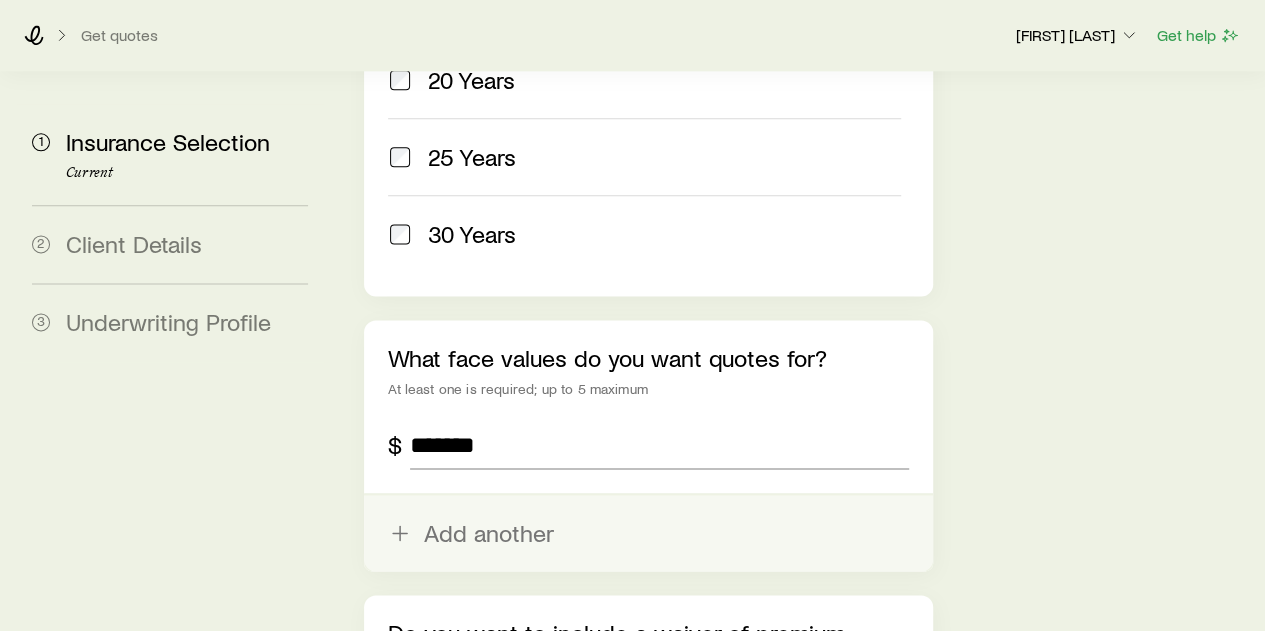 click on "Add another" at bounding box center (648, 533) 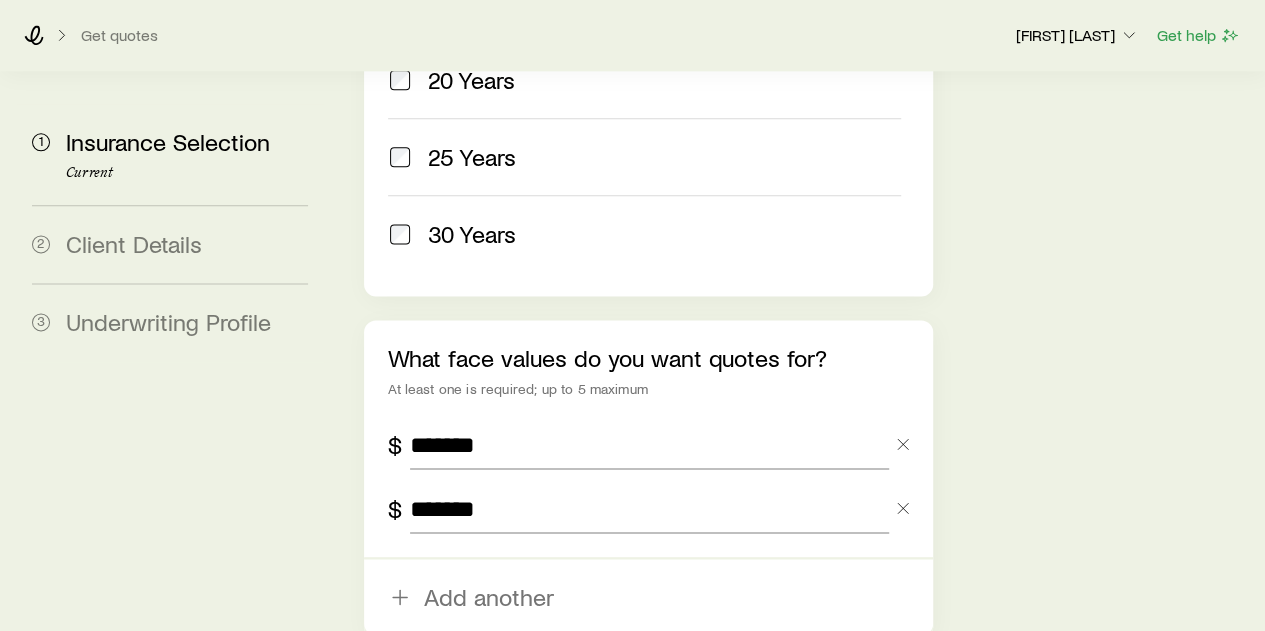 type on "*******" 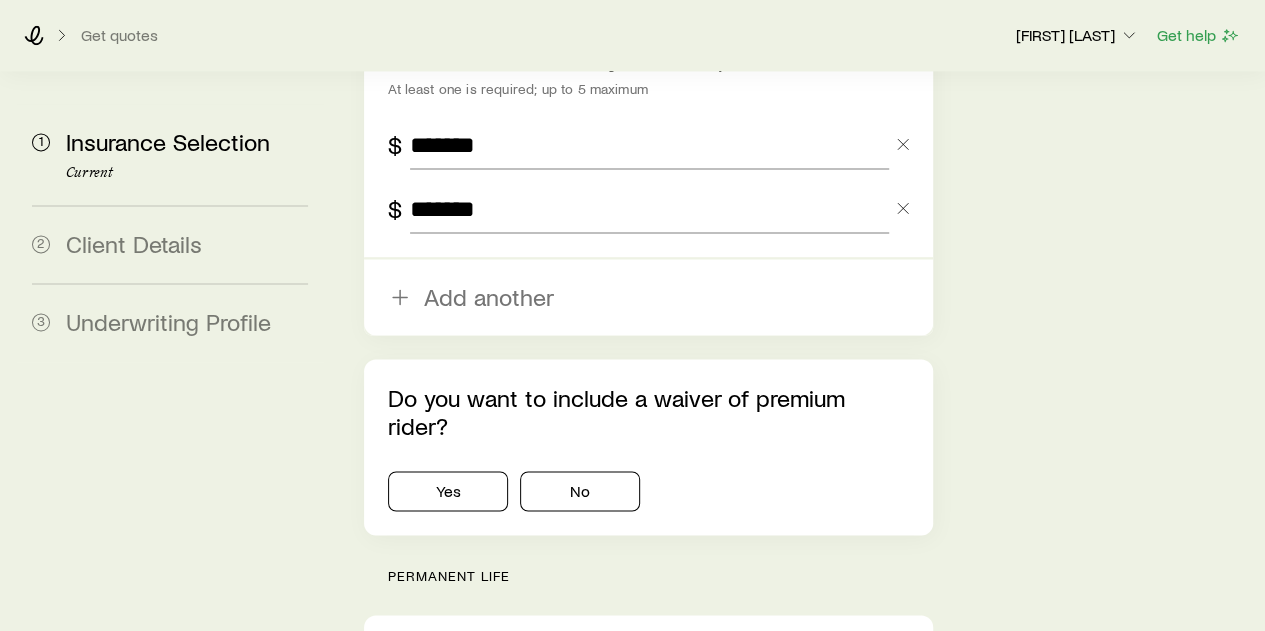 scroll, scrollTop: 1600, scrollLeft: 0, axis: vertical 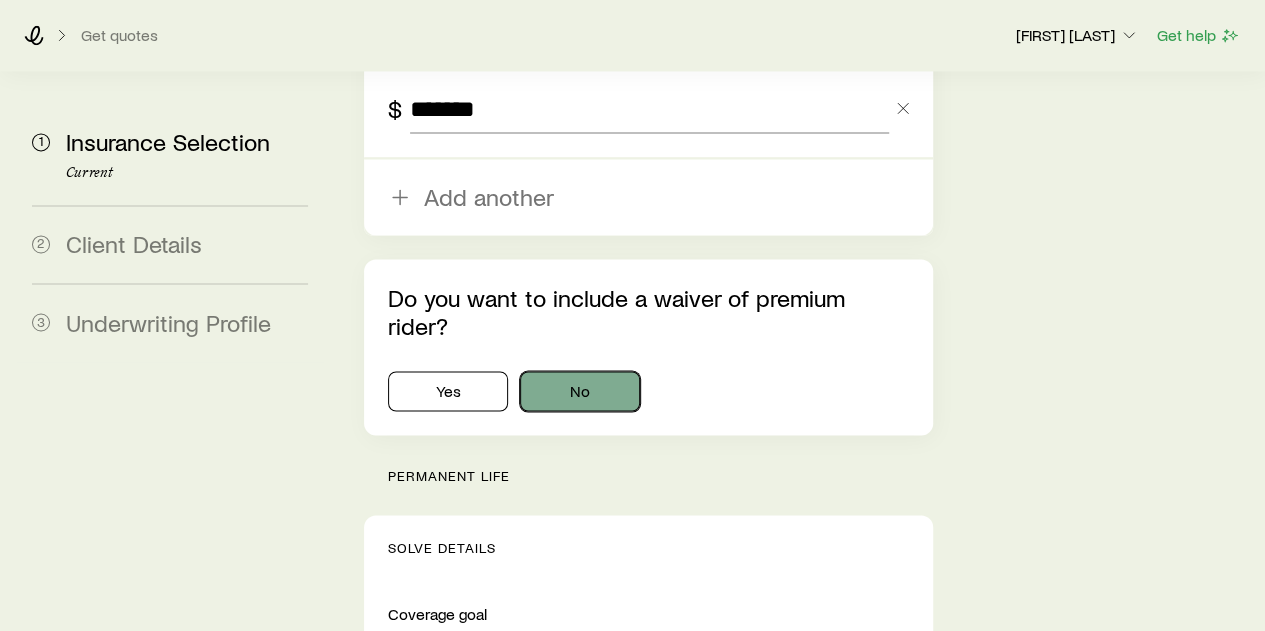 click on "No" at bounding box center [580, 391] 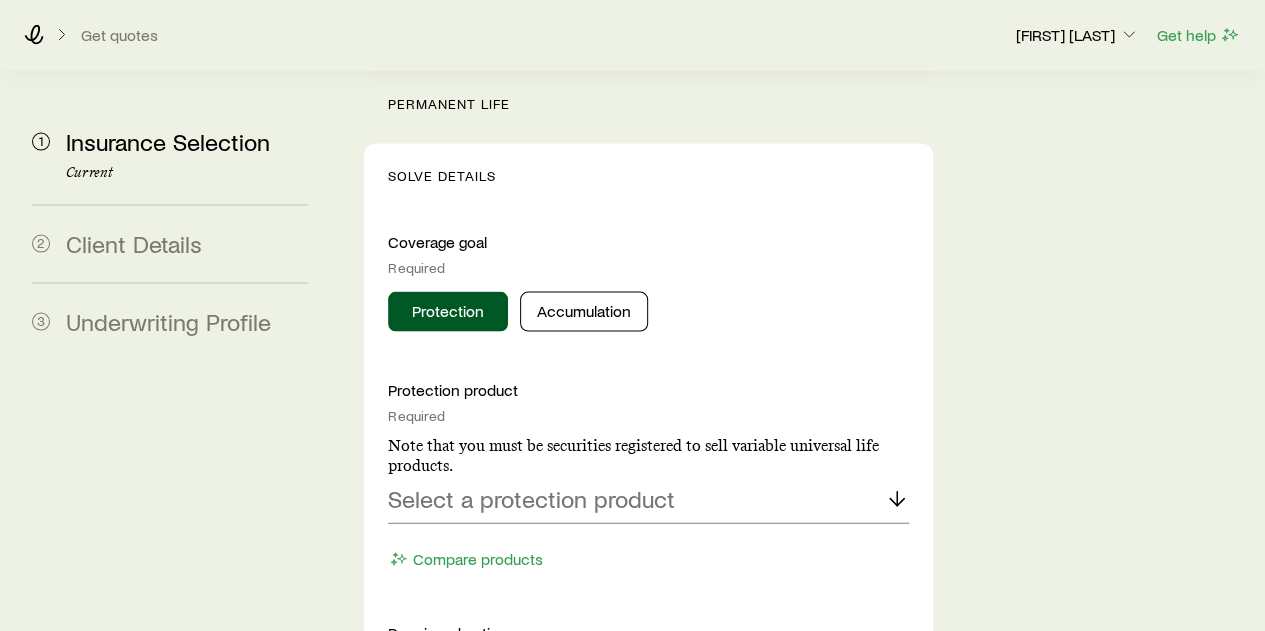 scroll, scrollTop: 2000, scrollLeft: 0, axis: vertical 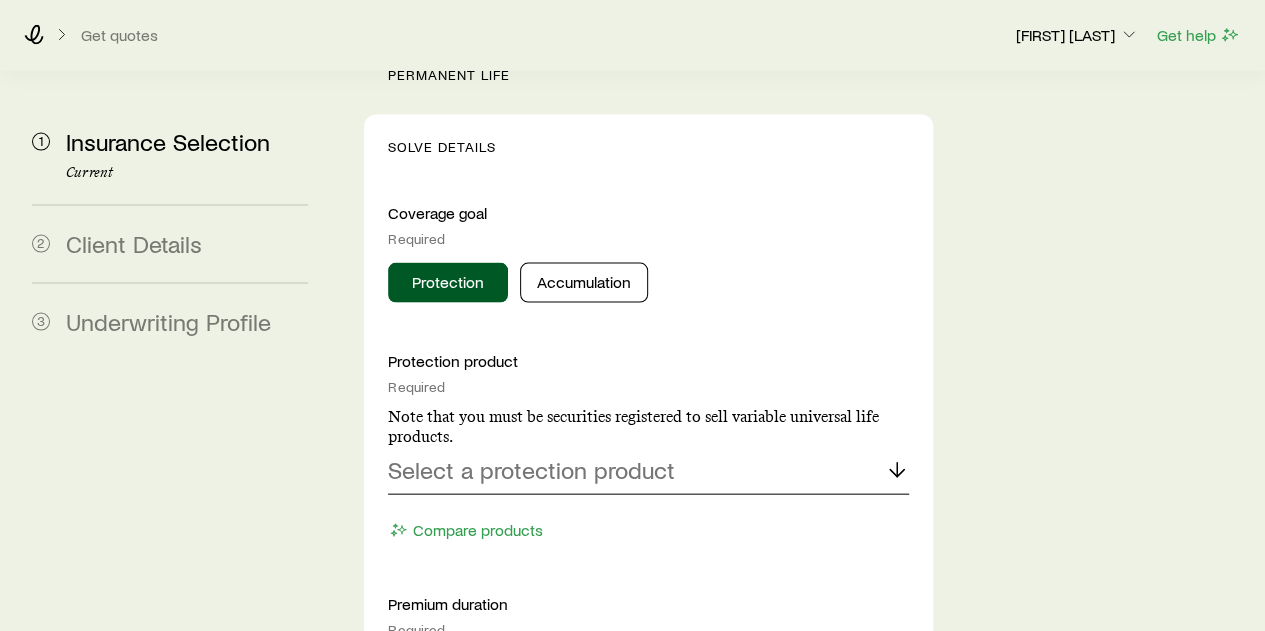 click on "Select a protection product" at bounding box center (648, 471) 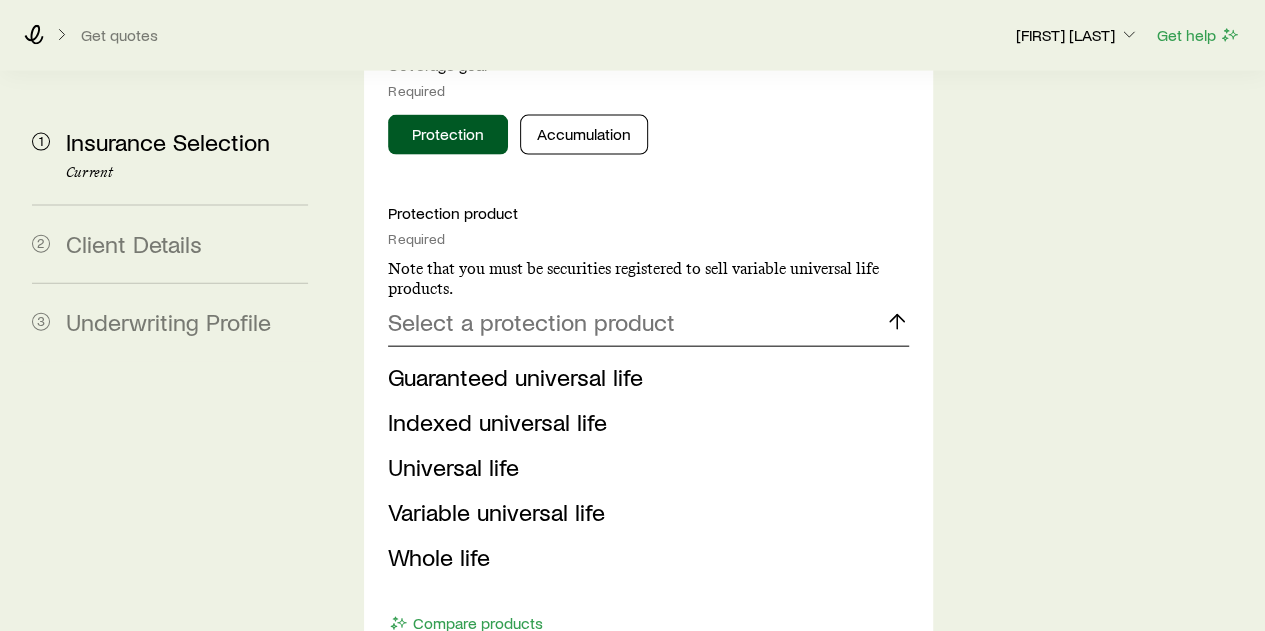 scroll, scrollTop: 2200, scrollLeft: 0, axis: vertical 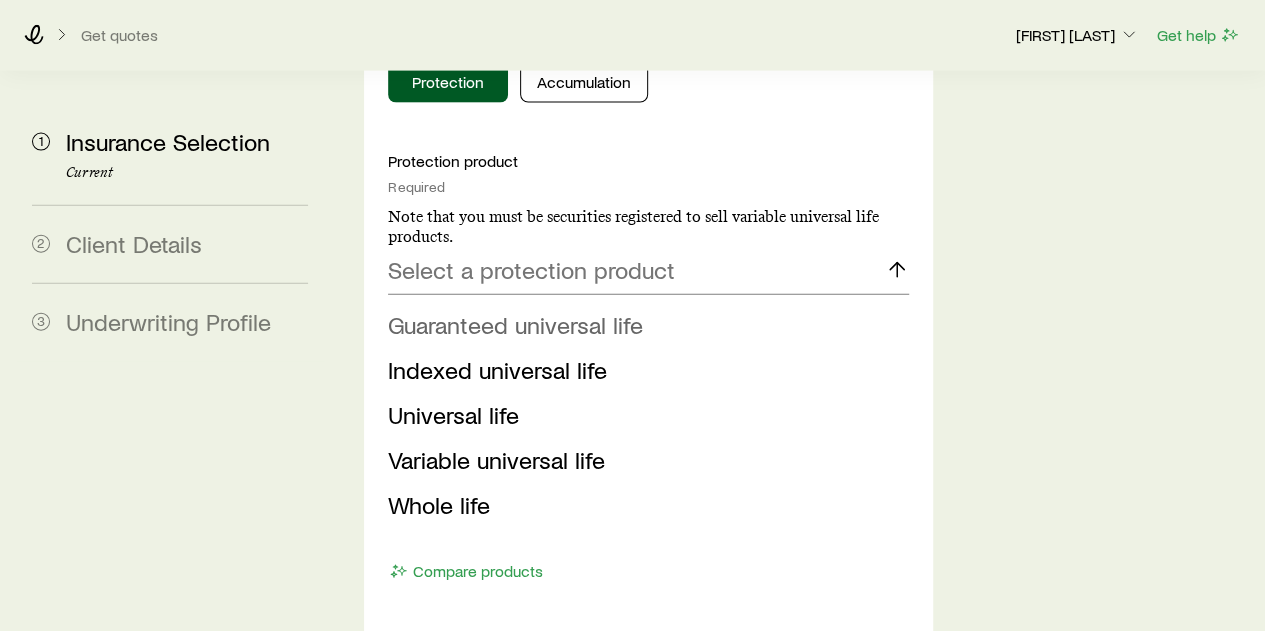 click on "Guaranteed universal life" at bounding box center (515, 324) 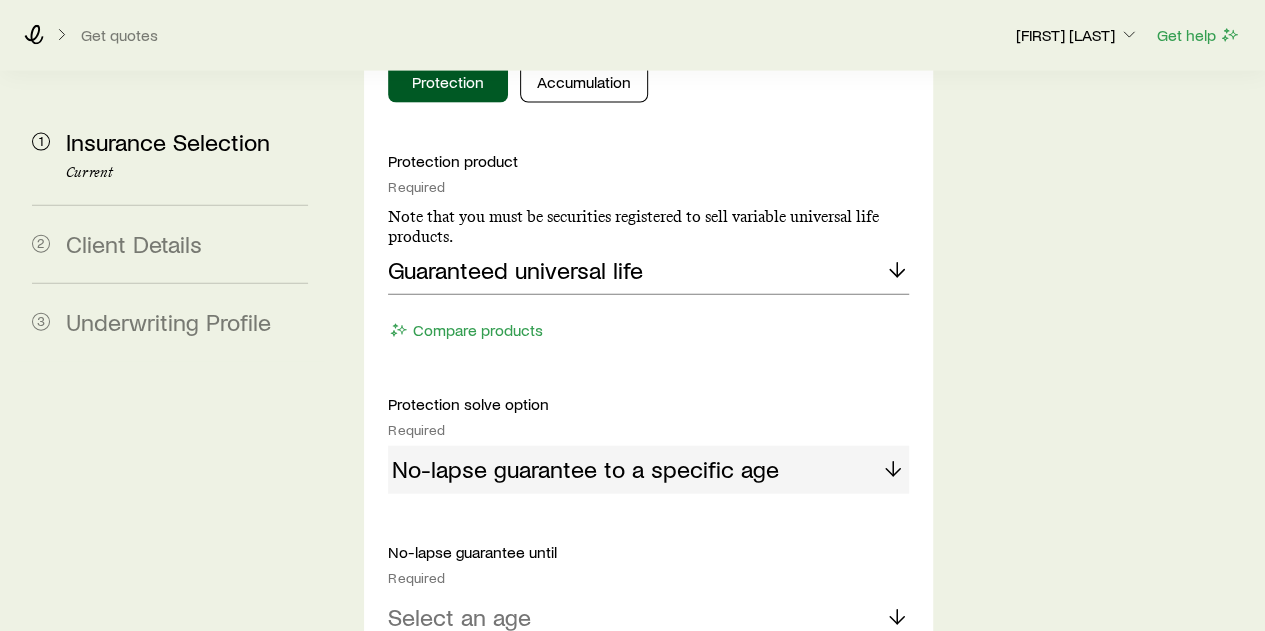 click on "No-lapse guarantee to a specific age" at bounding box center (648, 470) 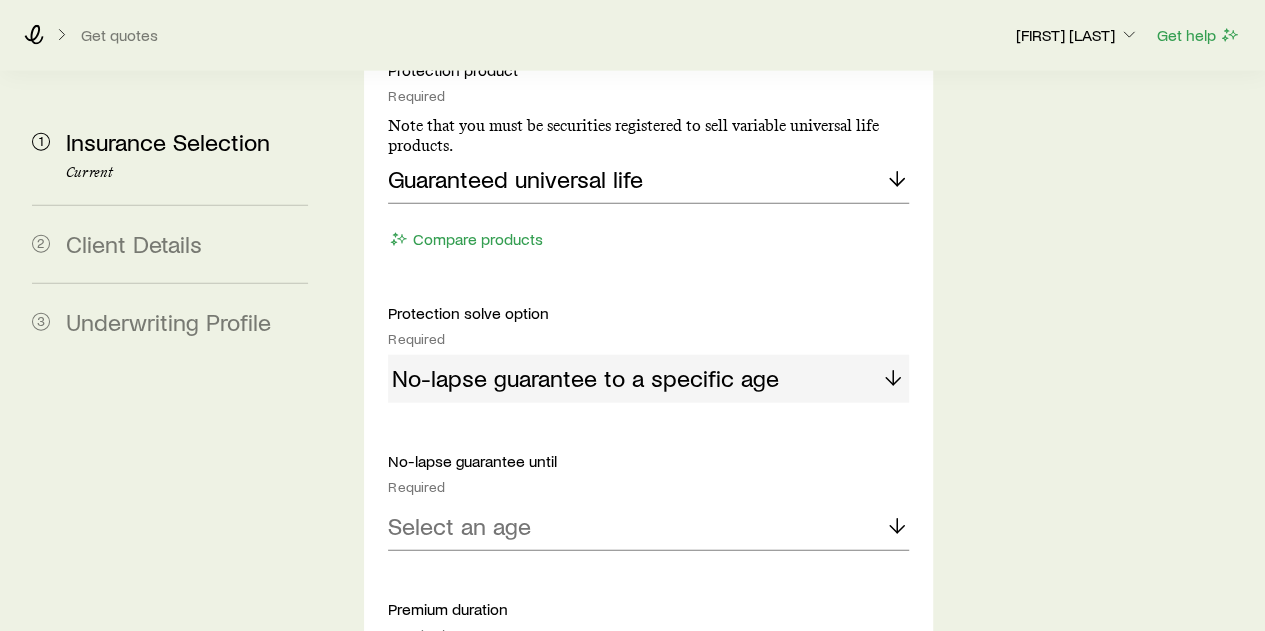 scroll, scrollTop: 2400, scrollLeft: 0, axis: vertical 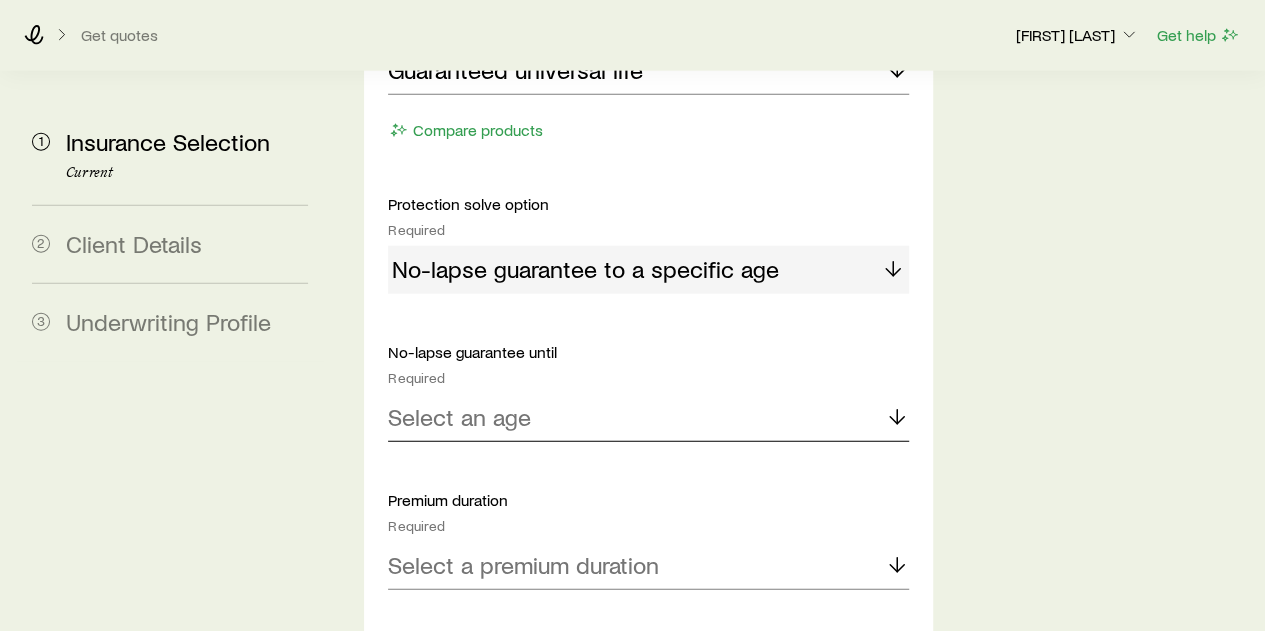 click 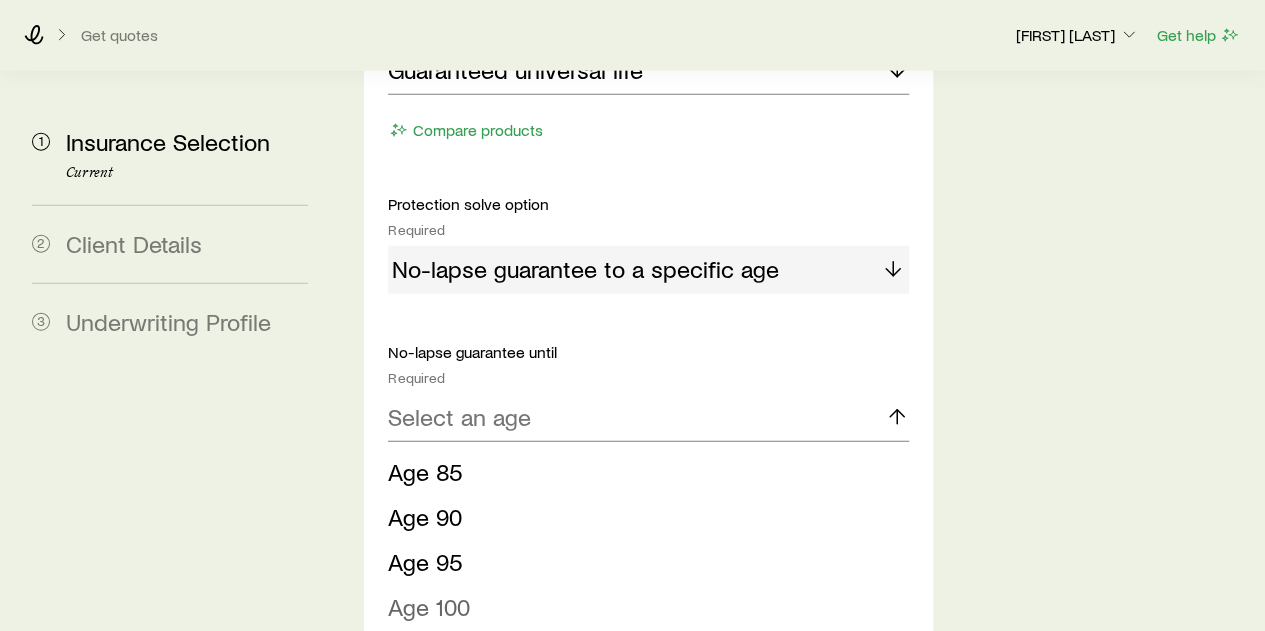 click on "Age 100" at bounding box center [429, 606] 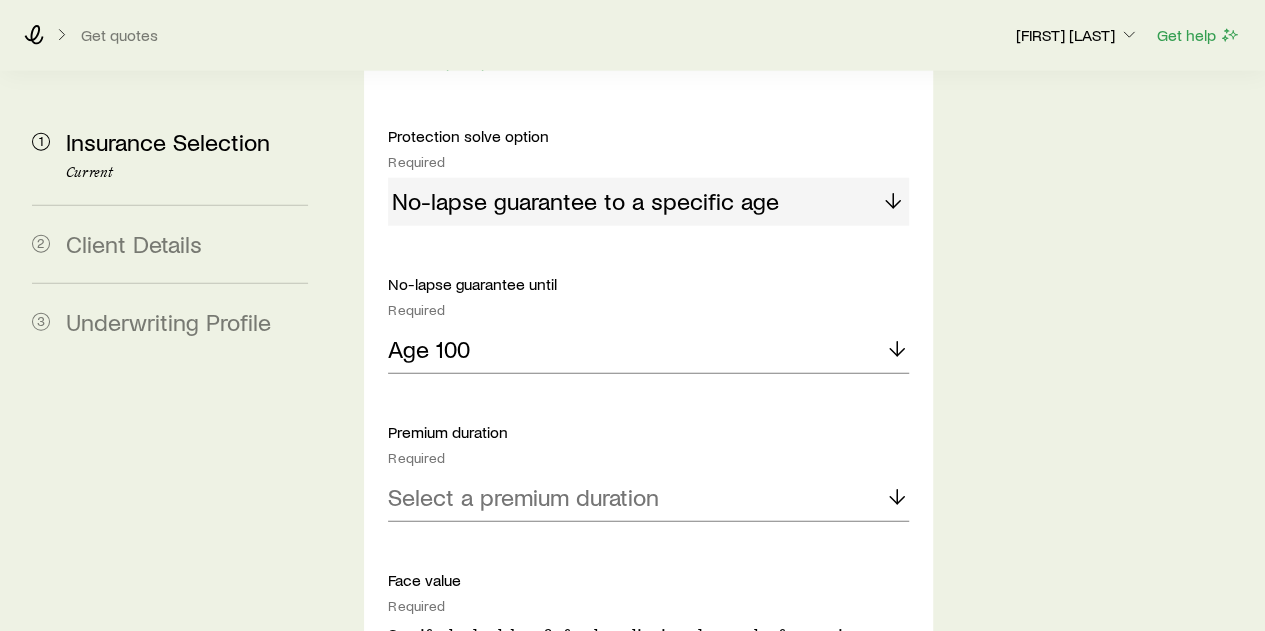 scroll, scrollTop: 2500, scrollLeft: 0, axis: vertical 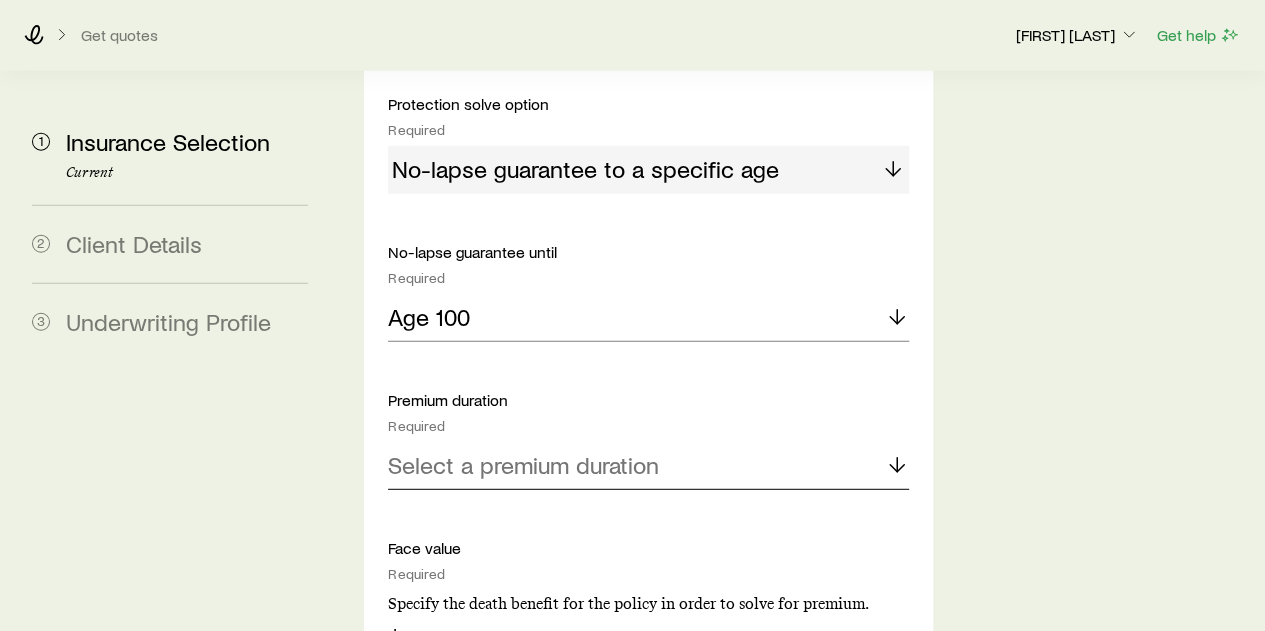 click 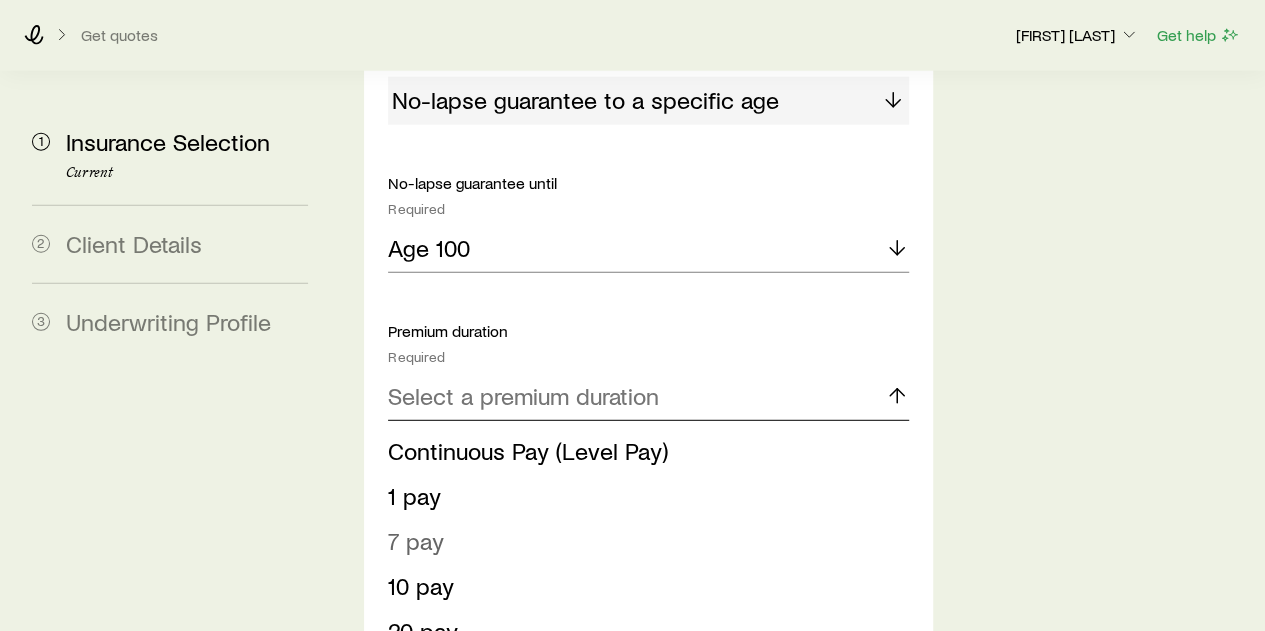 scroll, scrollTop: 2600, scrollLeft: 0, axis: vertical 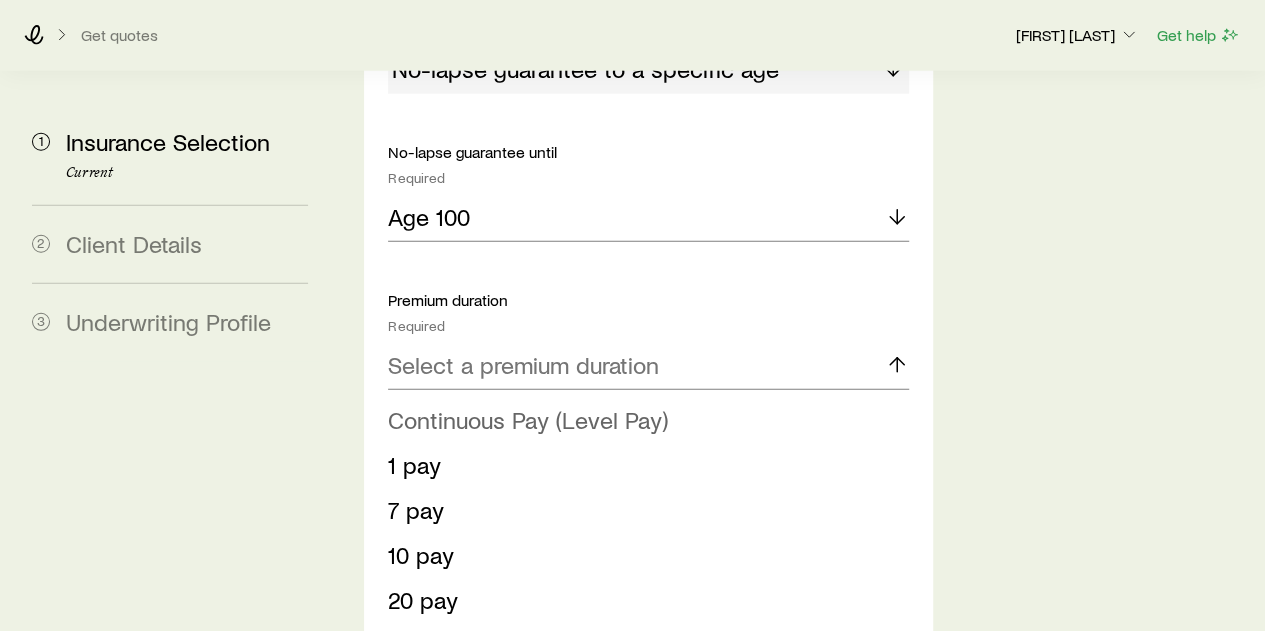 click on "Continuous Pay (Level Pay)" at bounding box center [528, 419] 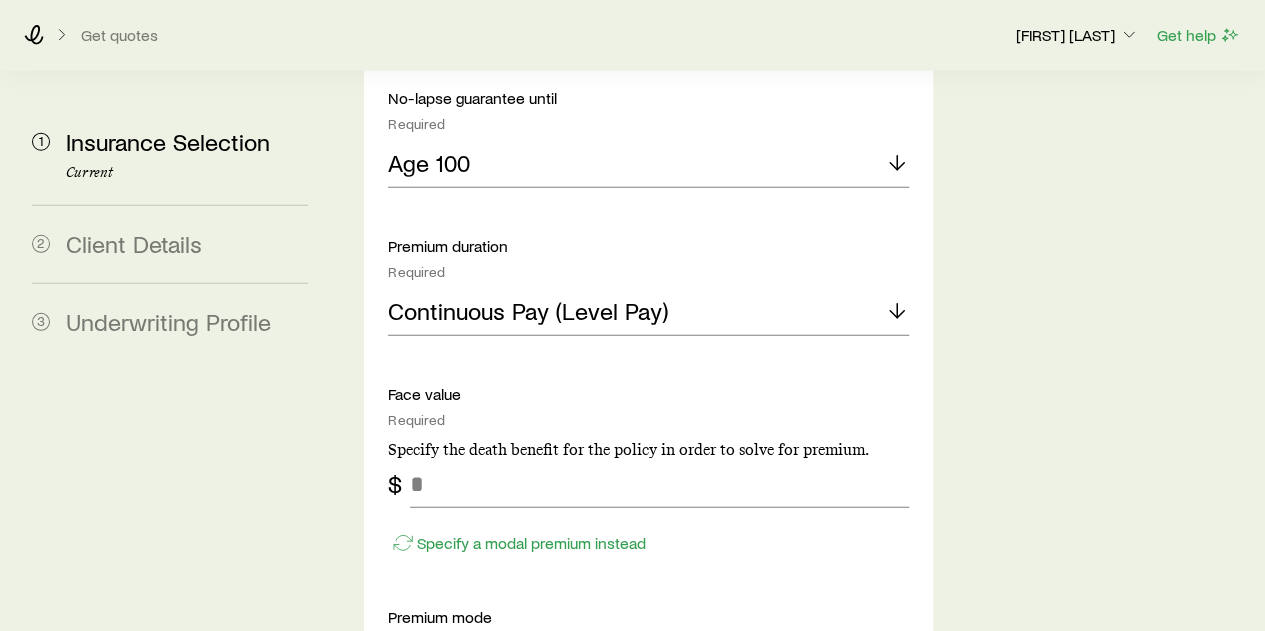 scroll, scrollTop: 2700, scrollLeft: 0, axis: vertical 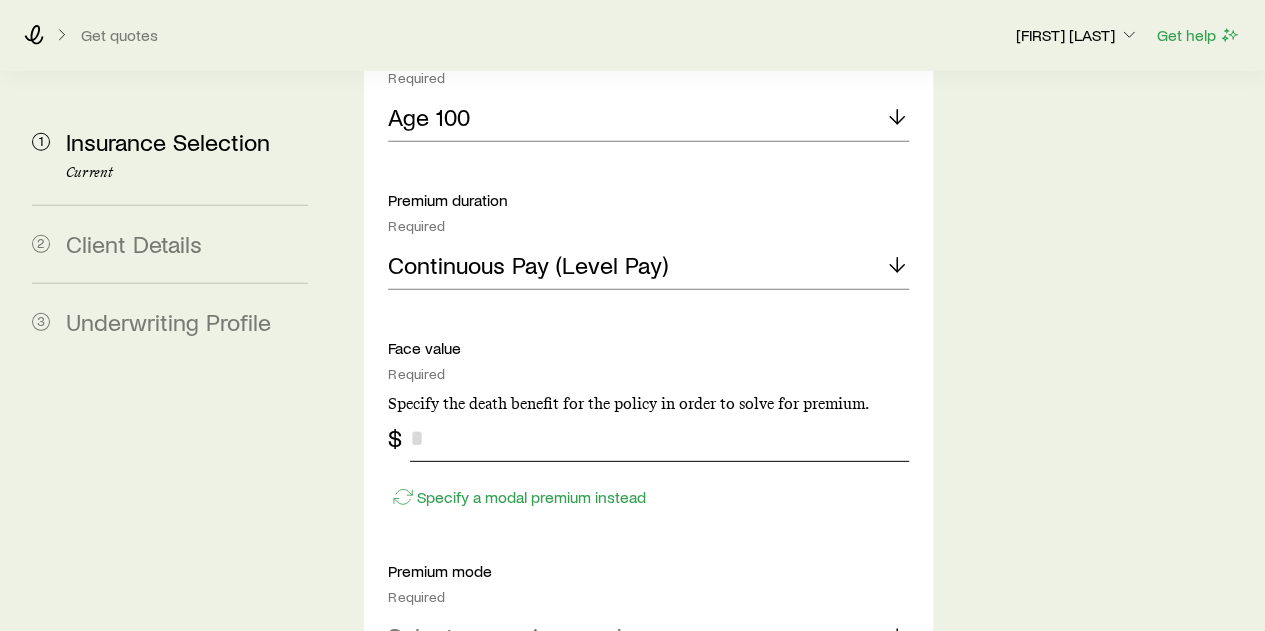 click at bounding box center (659, 438) 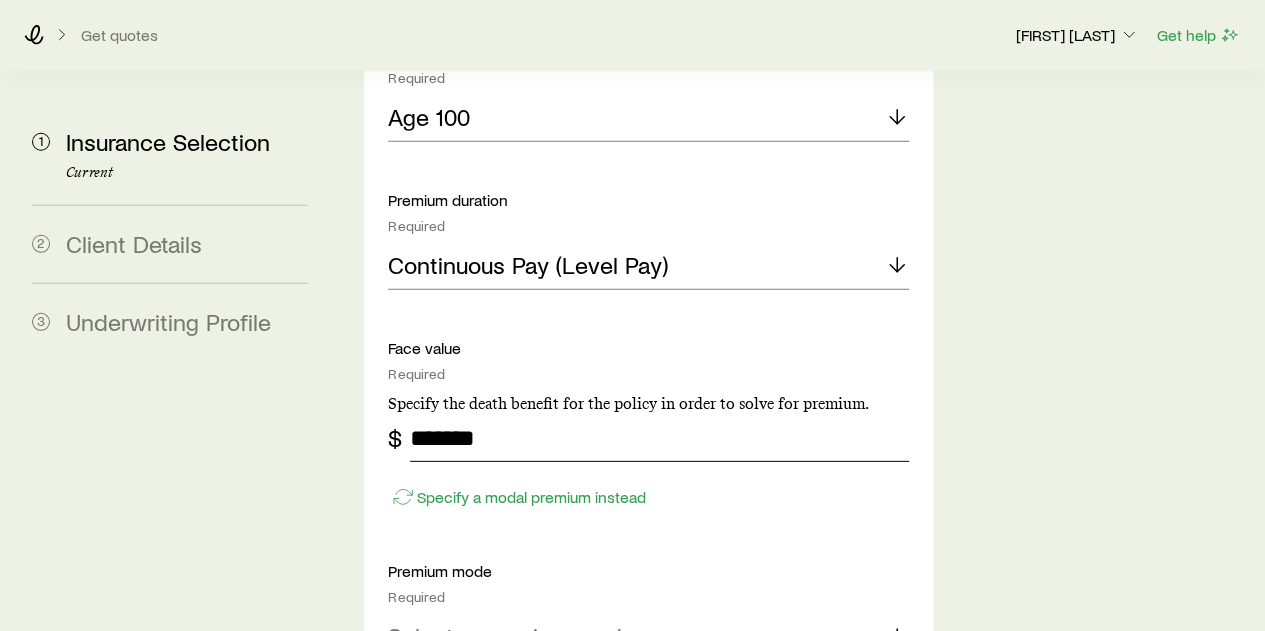 click on "*******" at bounding box center [659, 438] 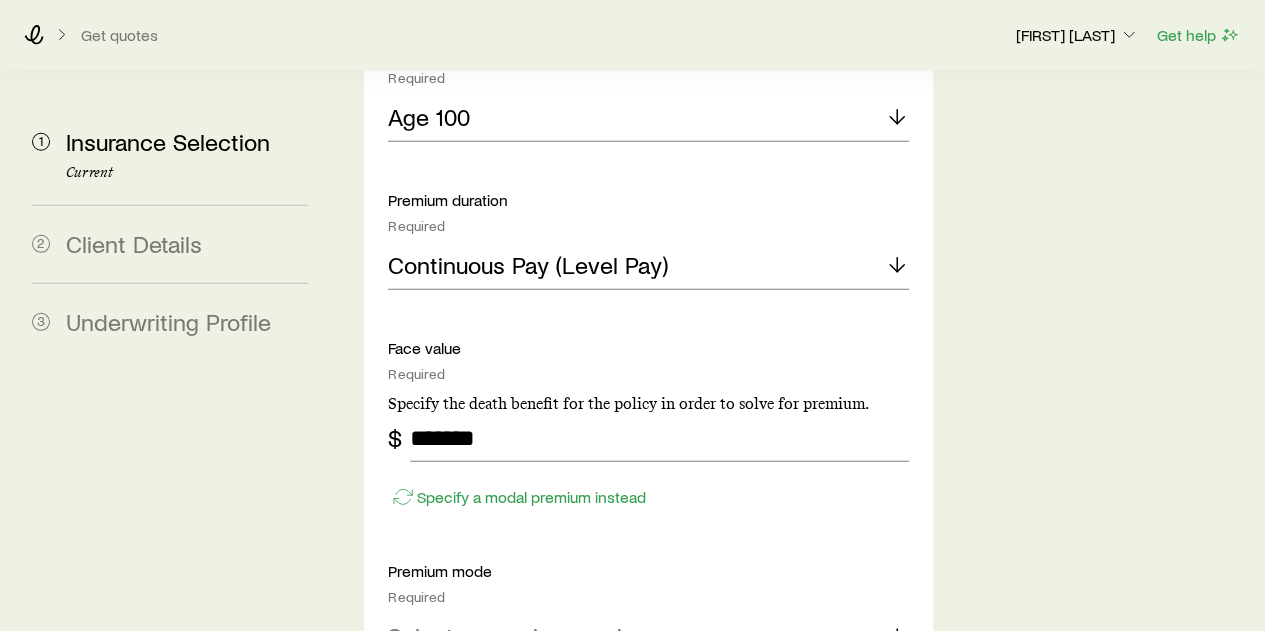 click on "Insurance Selection Start by specifying details about any product types you are considering. What type of product are you looking for? At least one is required Permanent life Term life Long term care (linked benefit) Annuity Disability term What term length do you want quotes for? At least one is required 10 Years 15 Years 20 Years 25 Years 30 Years What face values do you want quotes for? At least one is required; up to 5 maximum $ ******* $ ******* Add another Do you want to include a waiver of premium rider? Yes No permanent life Solve Details Coverage goal Required Protection Accumulation Protection product Required Note that you must be securities registered to sell variable universal life products. Guaranteed universal life Compare products Protection solve option Required No-lapse guarantee to a specific age No-lapse guarantee until Required Age 100 Premium duration Required Continuous Pay (Level Pay) Face value Required Specify the death benefit for the policy in order to solve for premium. $ *******" at bounding box center (798, -448) 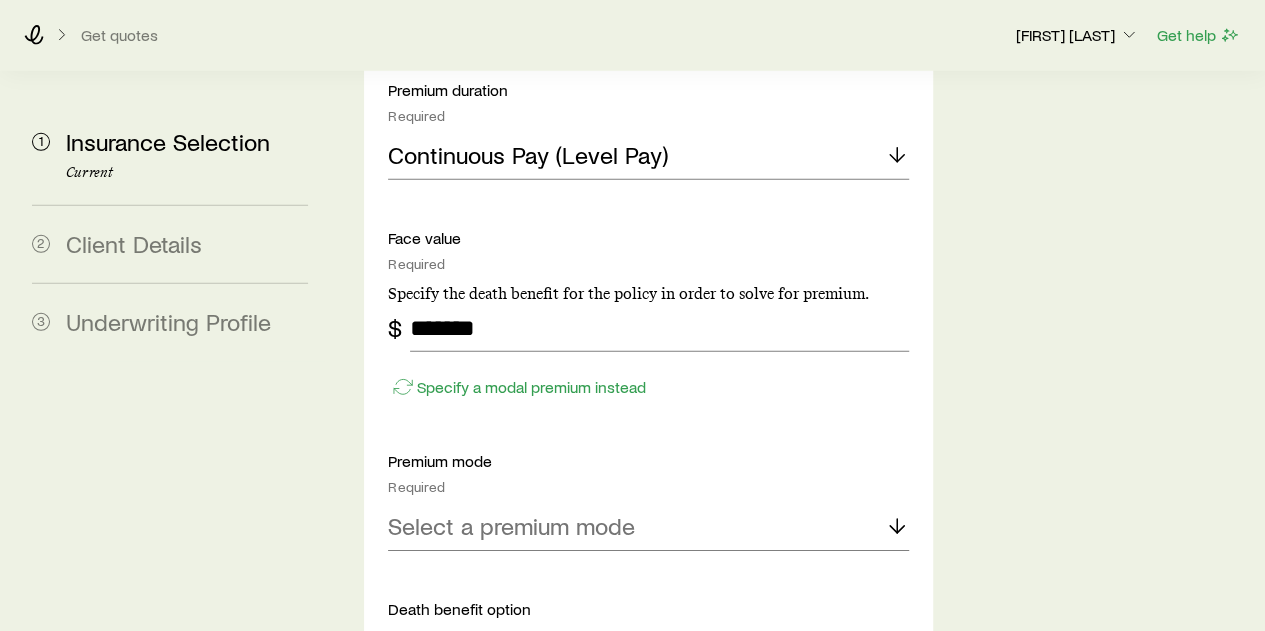 scroll, scrollTop: 2900, scrollLeft: 0, axis: vertical 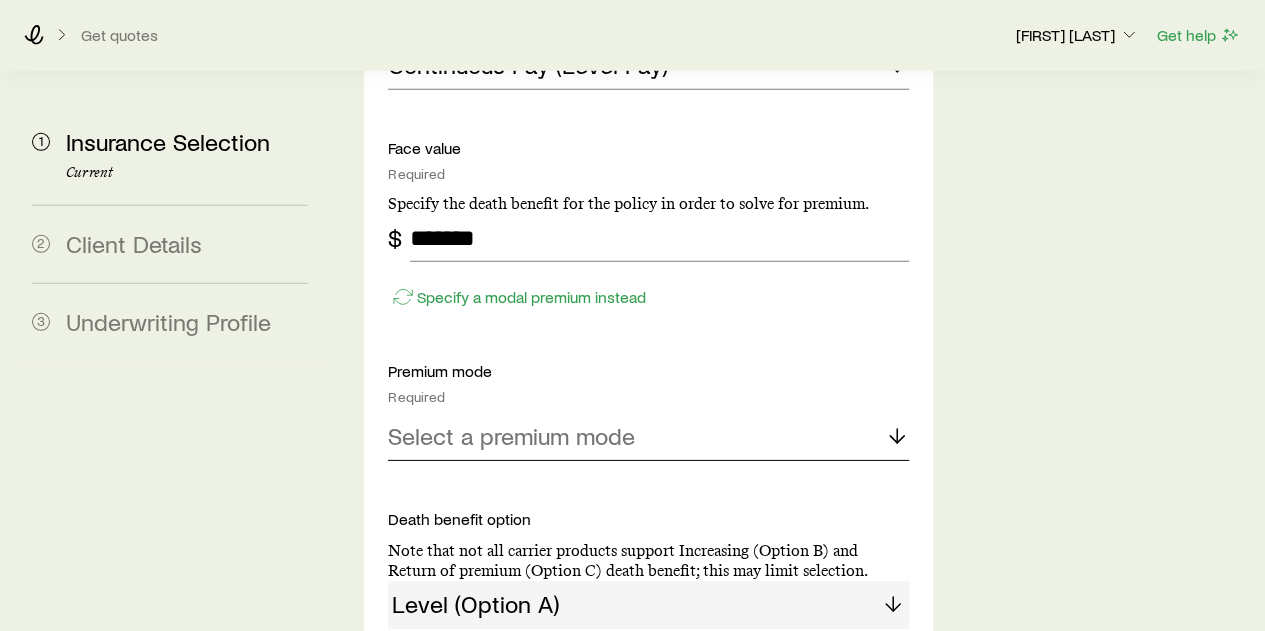 click 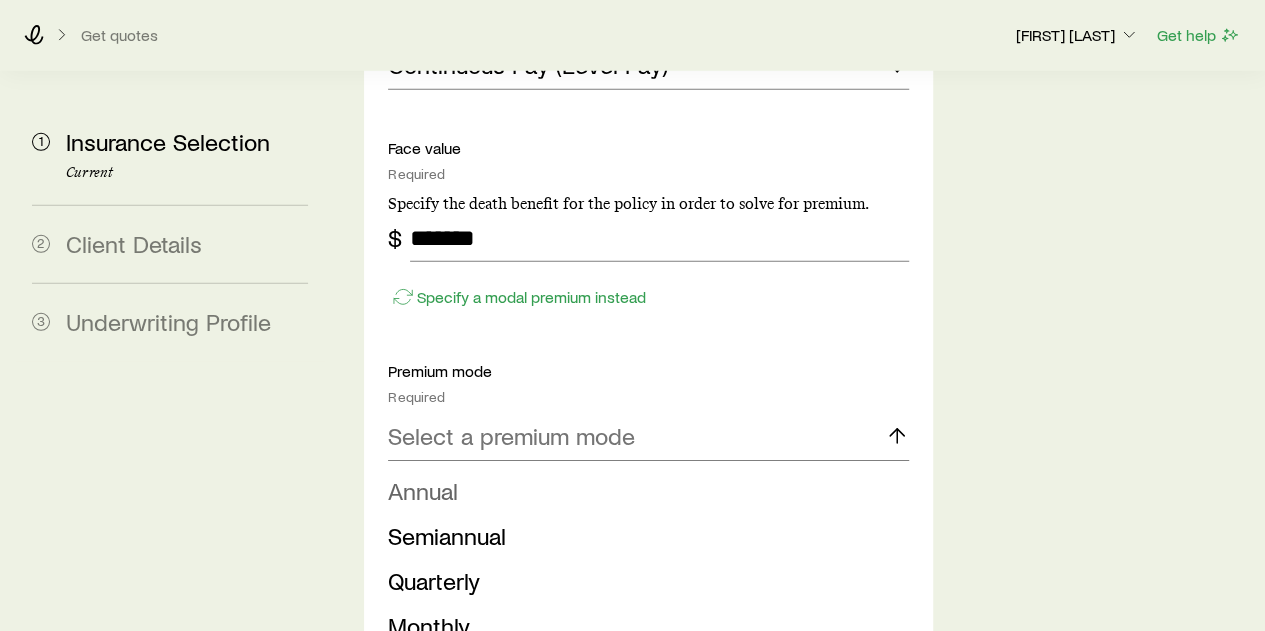 click on "Annual" at bounding box center [642, 491] 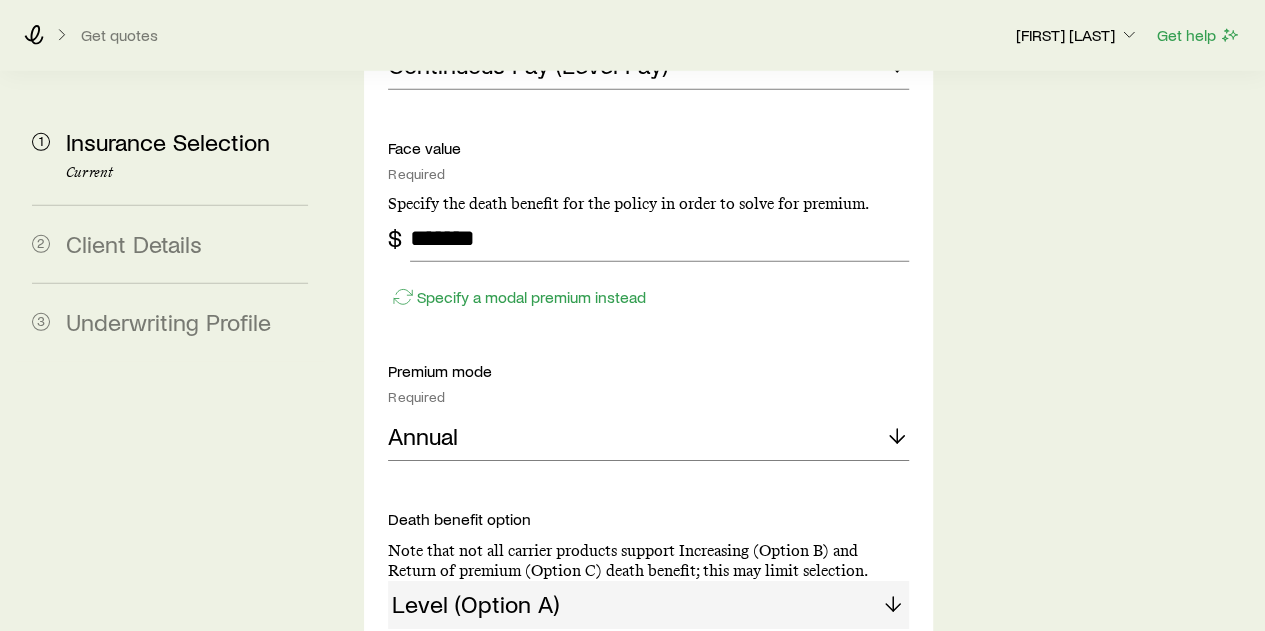 scroll, scrollTop: 3100, scrollLeft: 0, axis: vertical 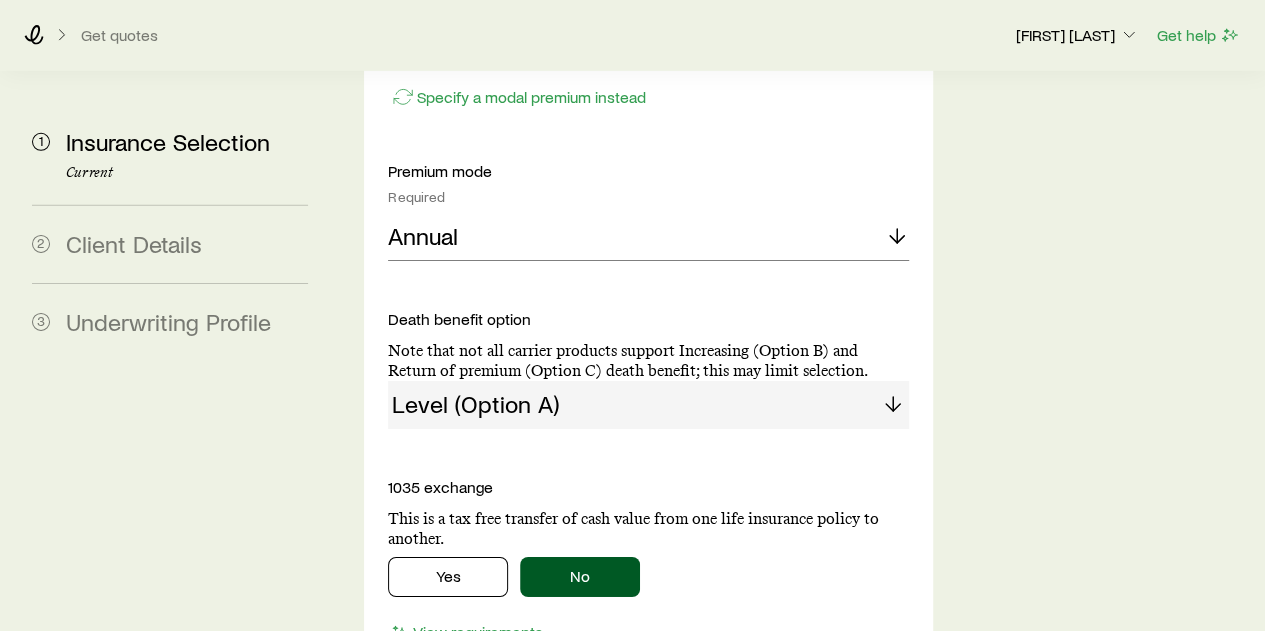 click on "Level (Option A)" at bounding box center [648, 405] 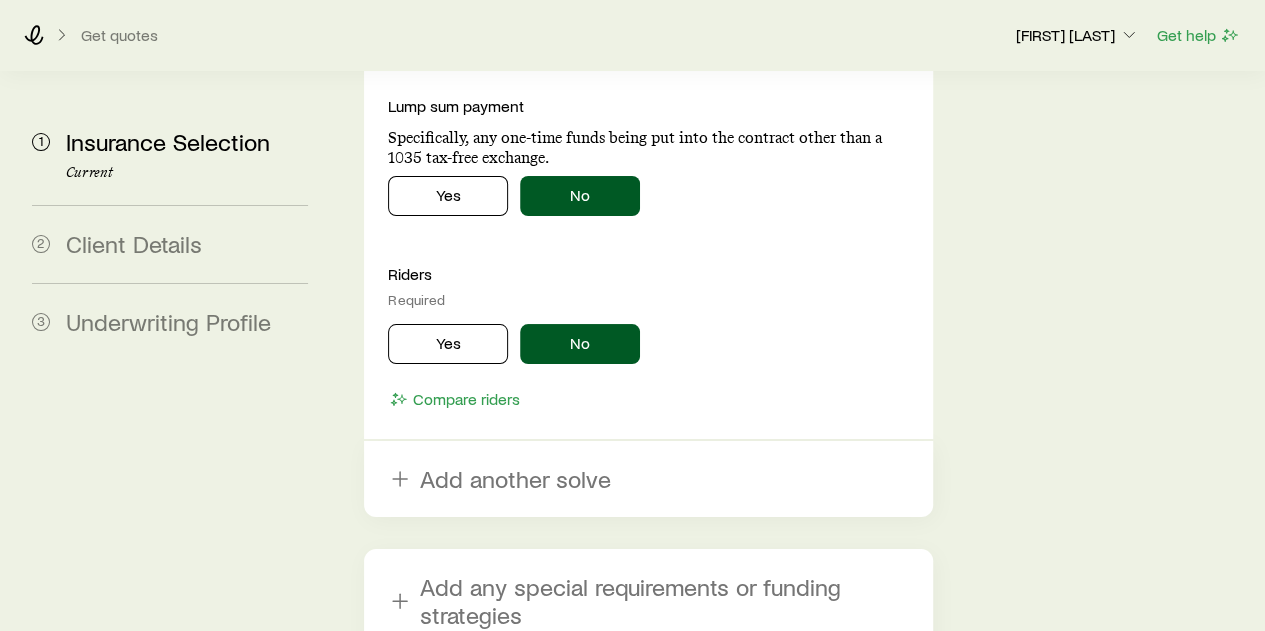 scroll, scrollTop: 3770, scrollLeft: 0, axis: vertical 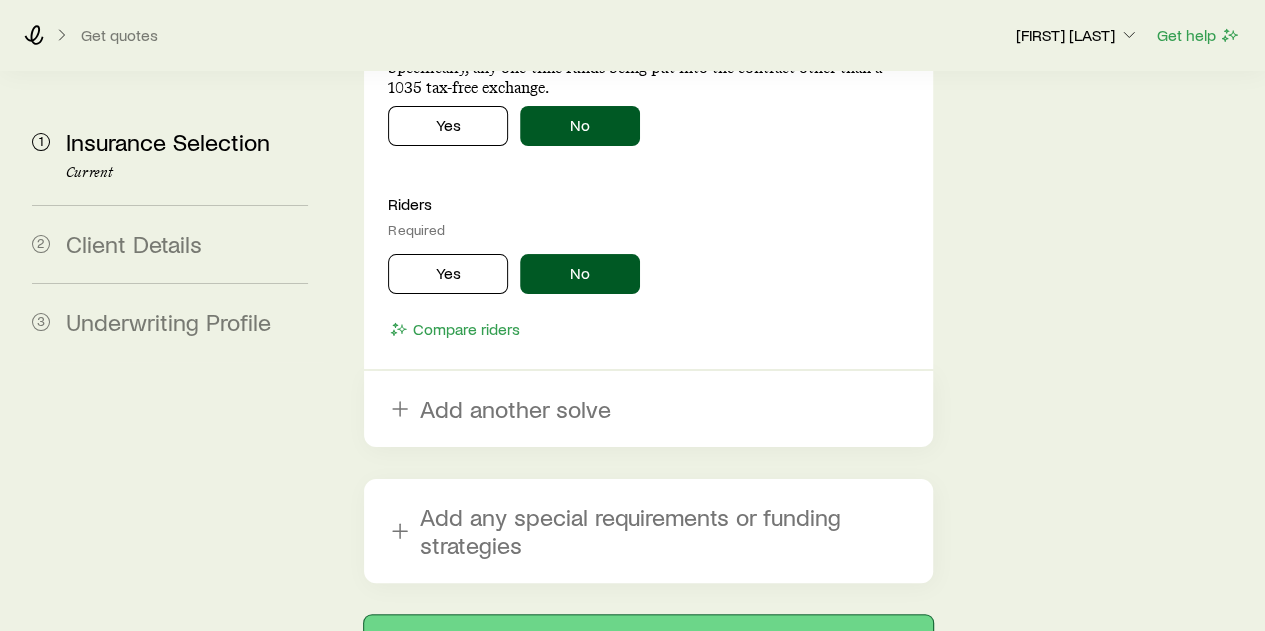 click on "Next: Client Details" at bounding box center (648, 639) 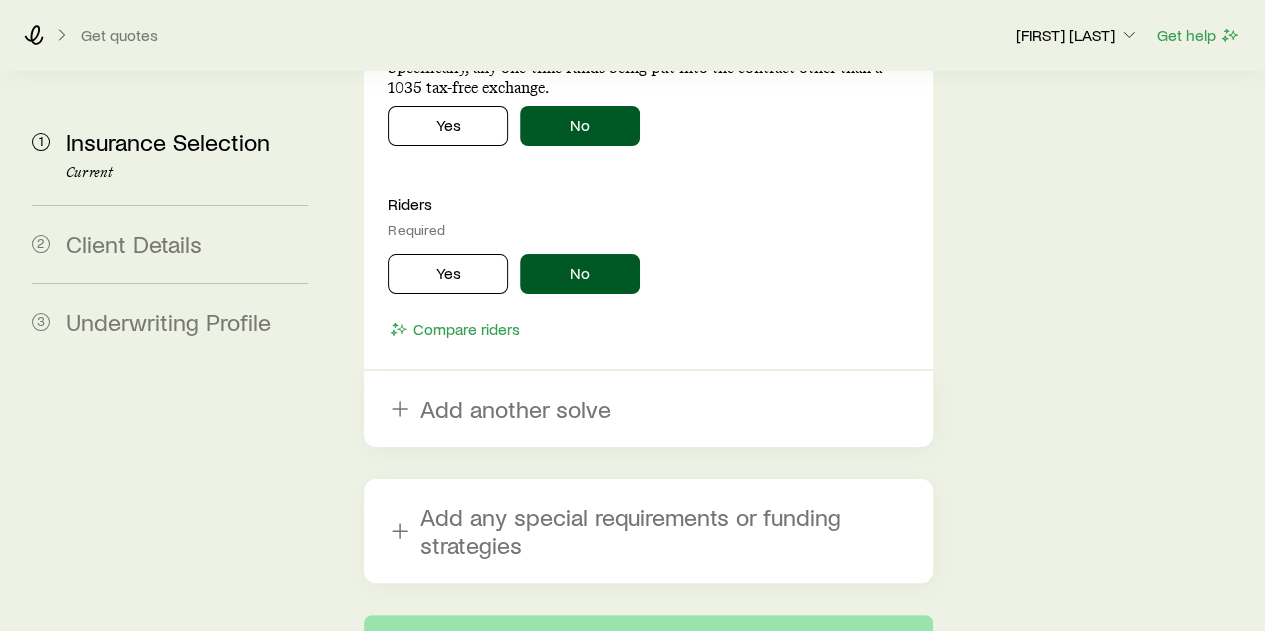 scroll, scrollTop: 0, scrollLeft: 0, axis: both 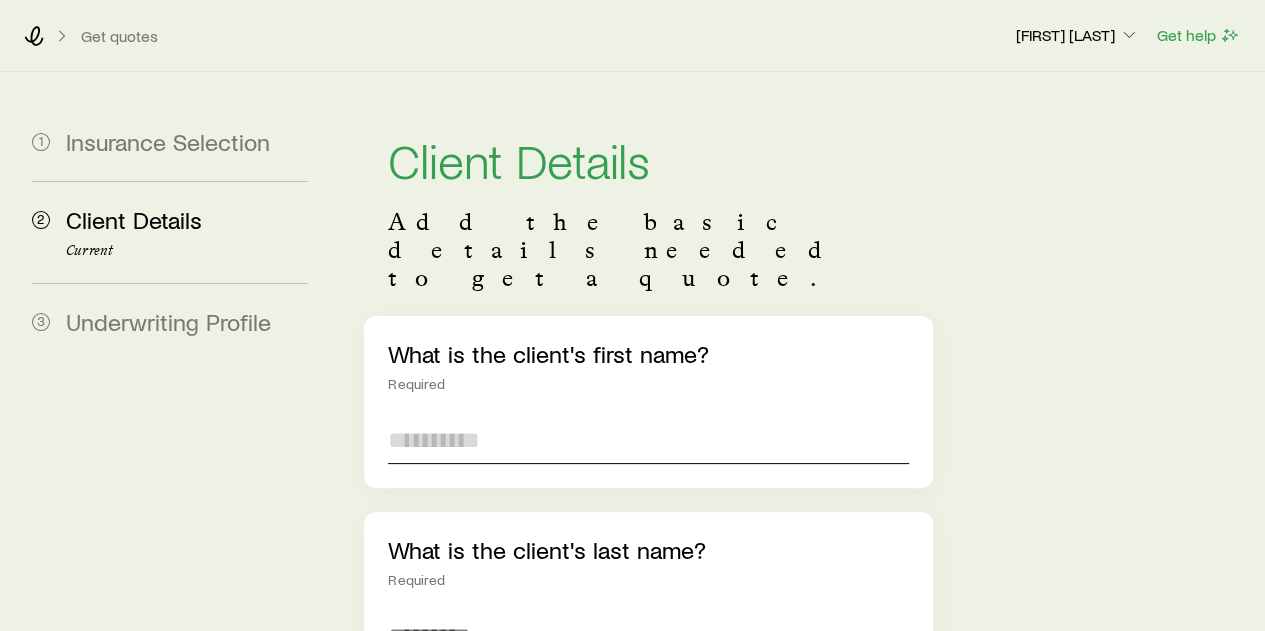 click at bounding box center (648, 440) 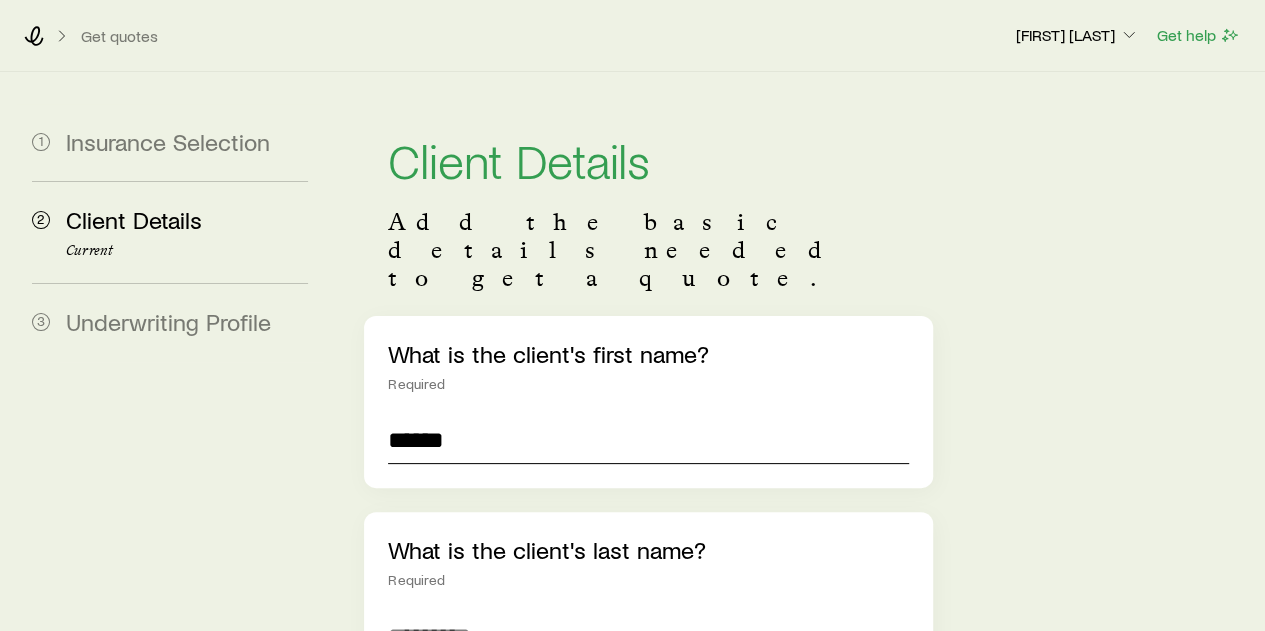 type on "******" 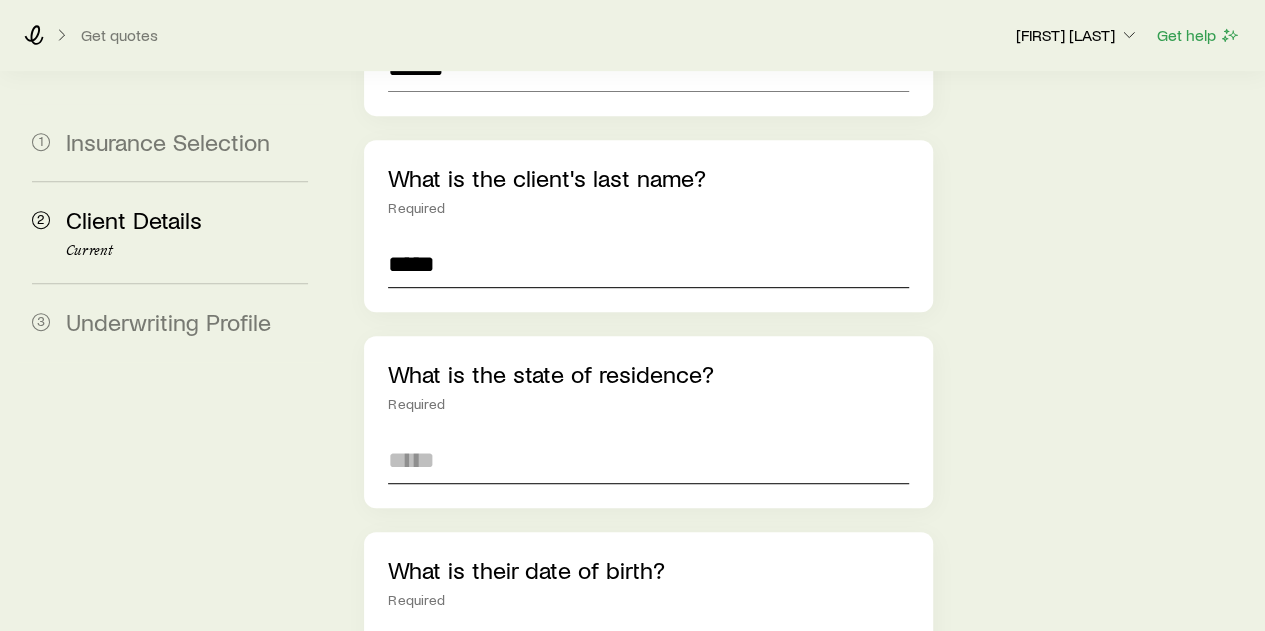 scroll, scrollTop: 400, scrollLeft: 0, axis: vertical 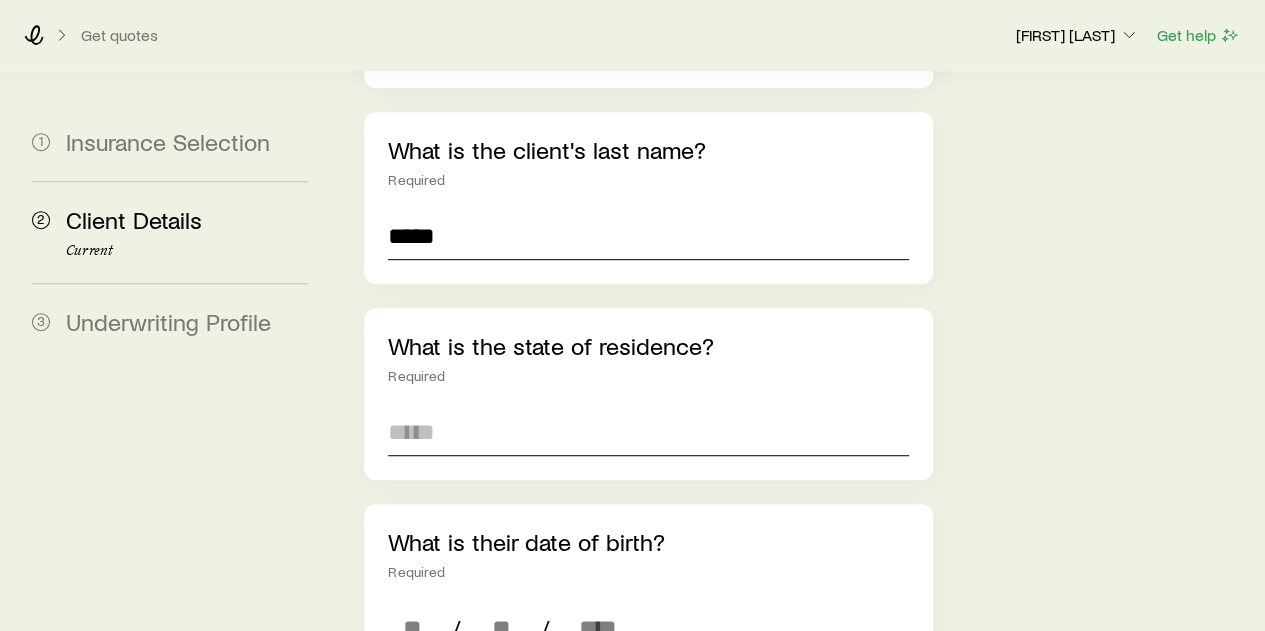 type on "*****" 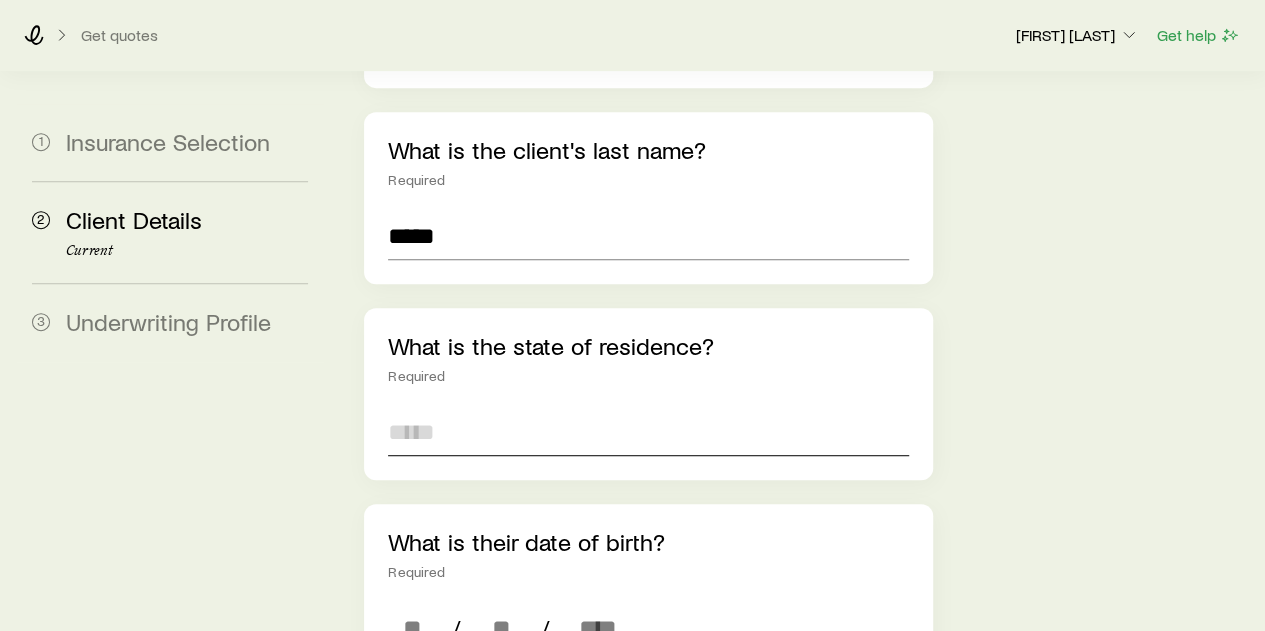 click at bounding box center (648, 432) 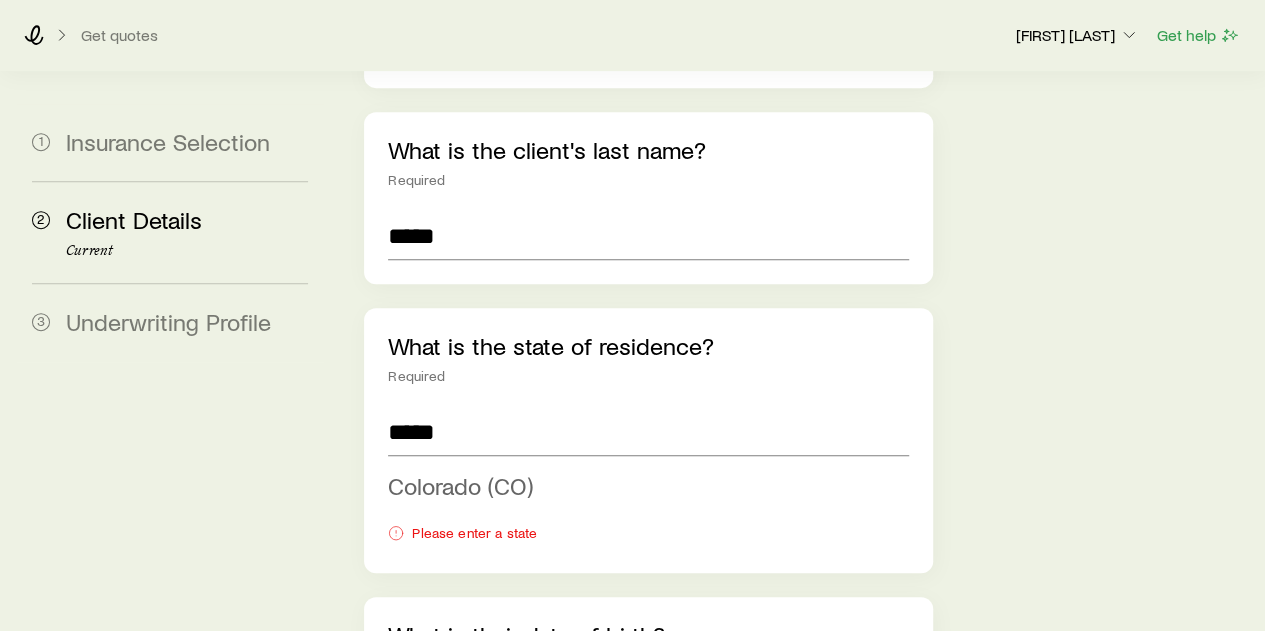 click on "Colorado (CO)" at bounding box center (642, 486) 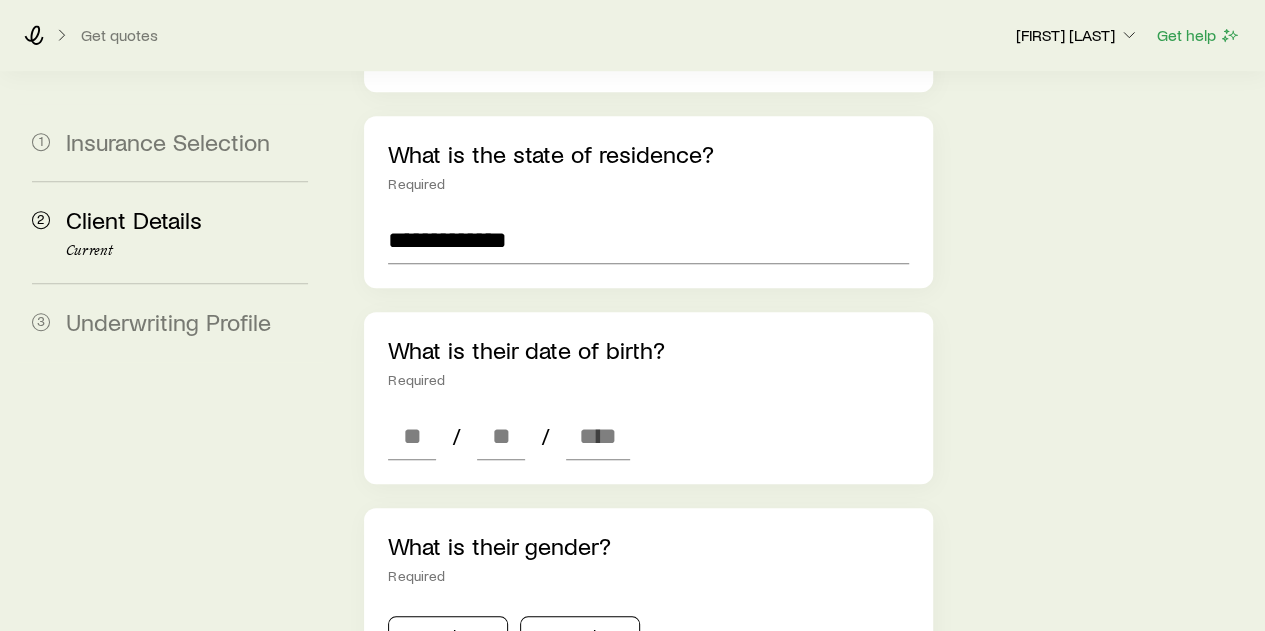 scroll, scrollTop: 600, scrollLeft: 0, axis: vertical 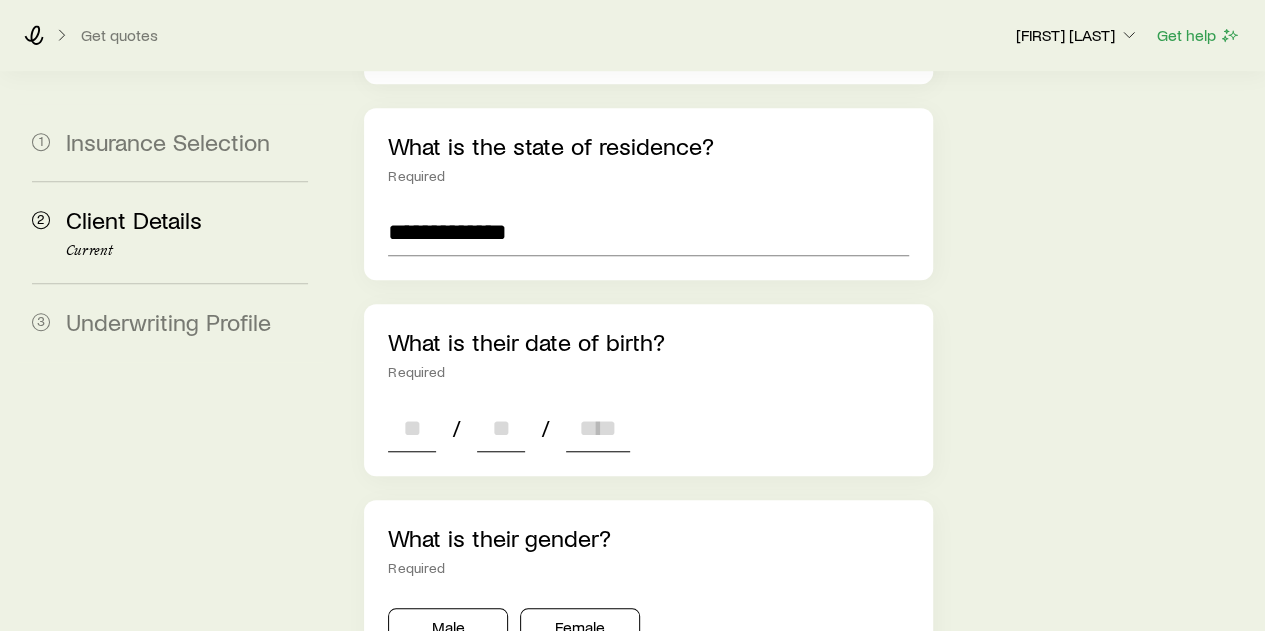 click at bounding box center [412, 428] 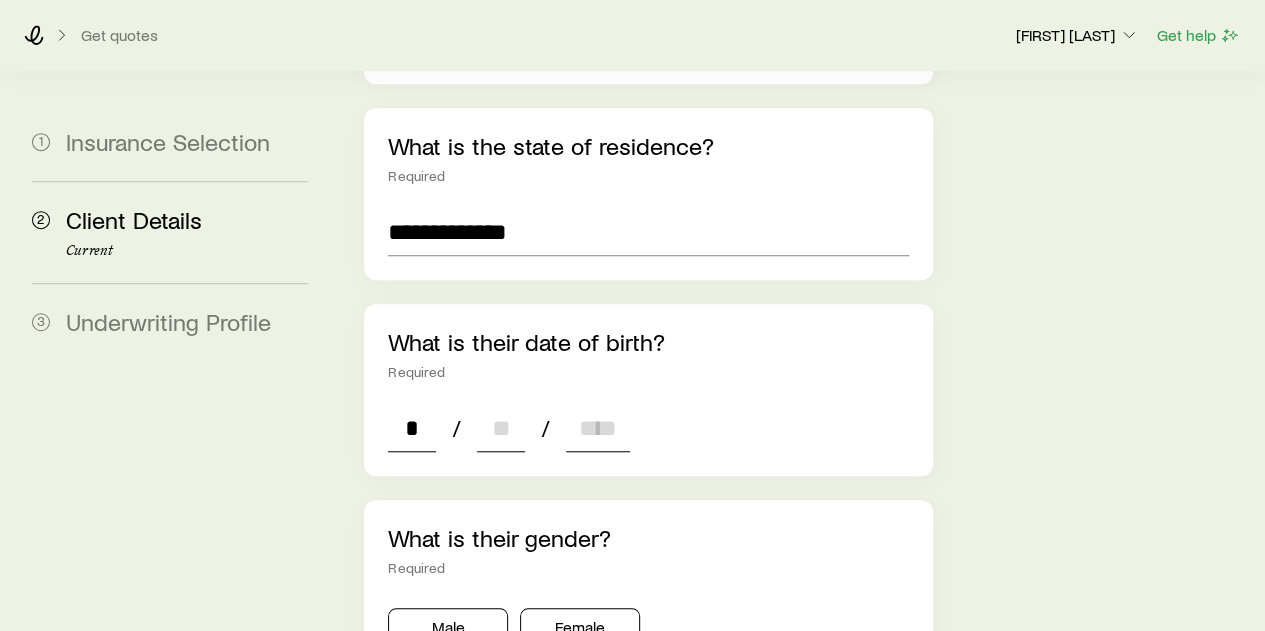 type on "**" 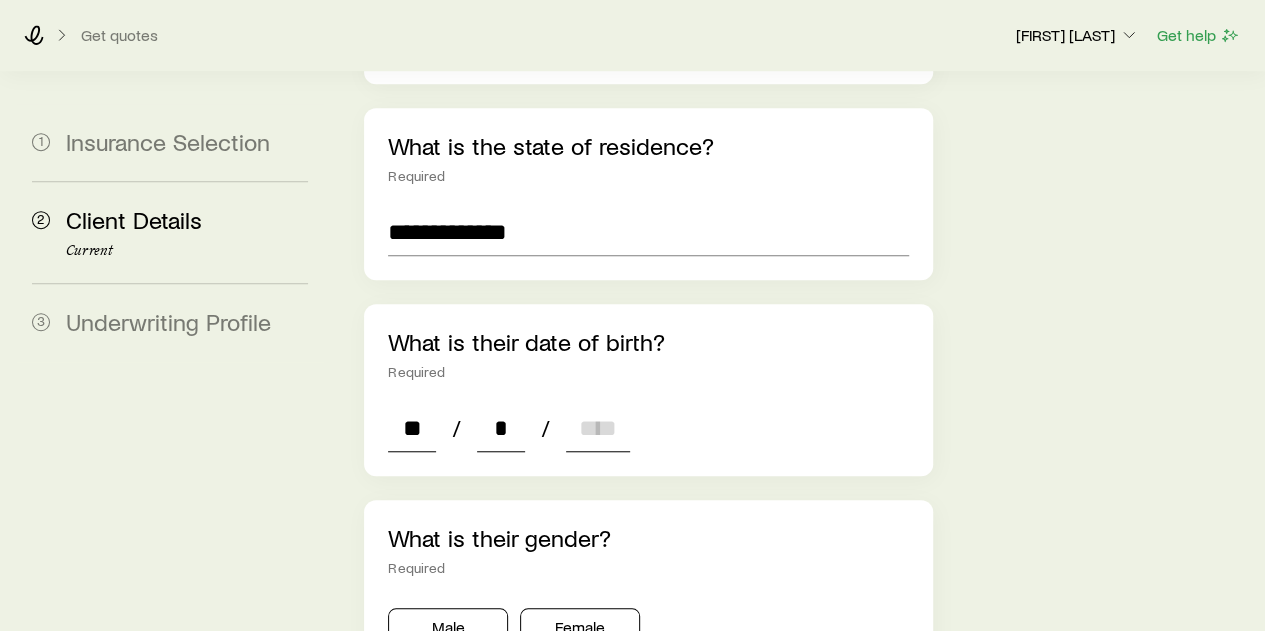 type on "**" 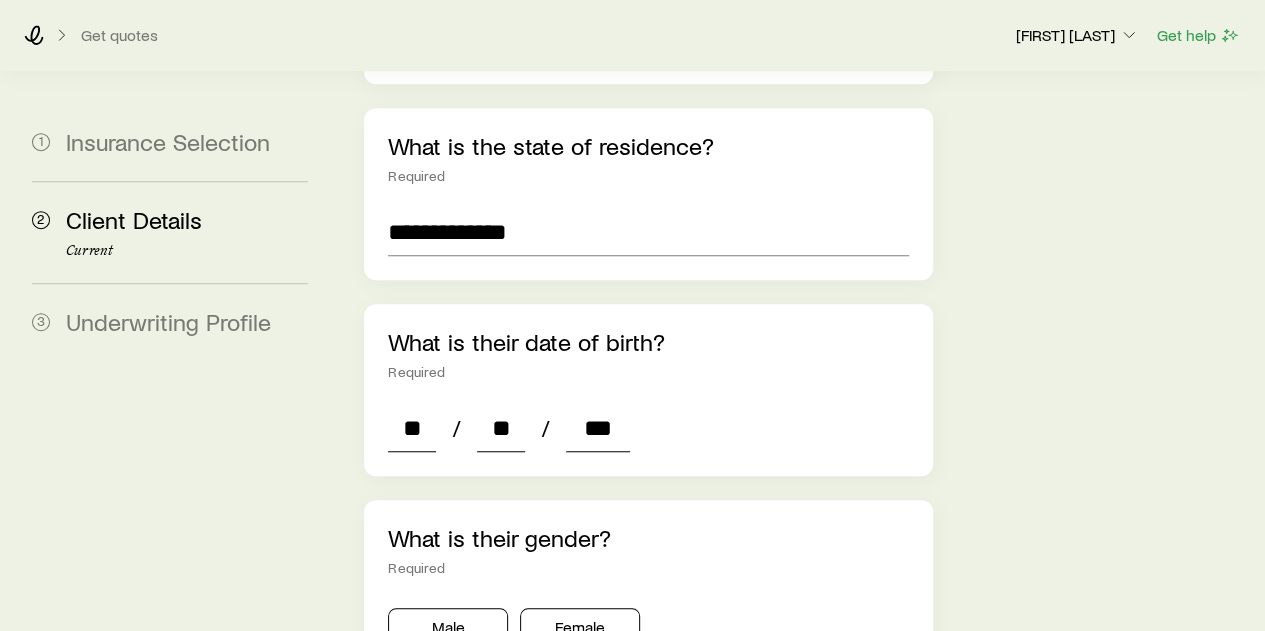 type on "****" 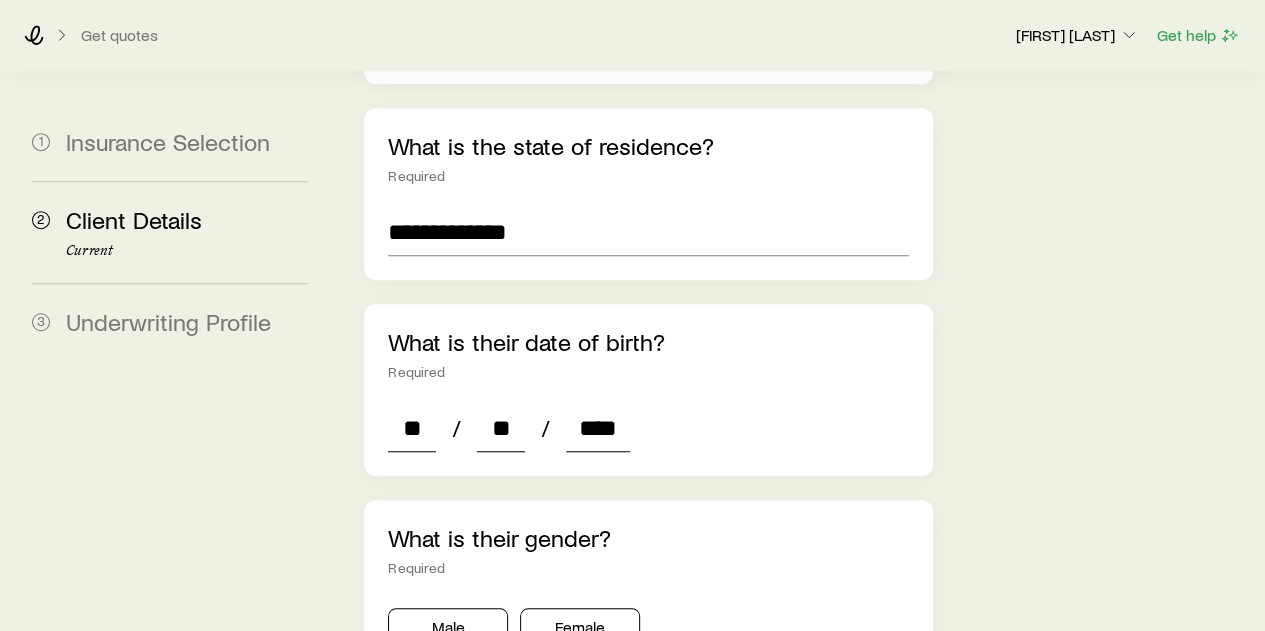 type on "*" 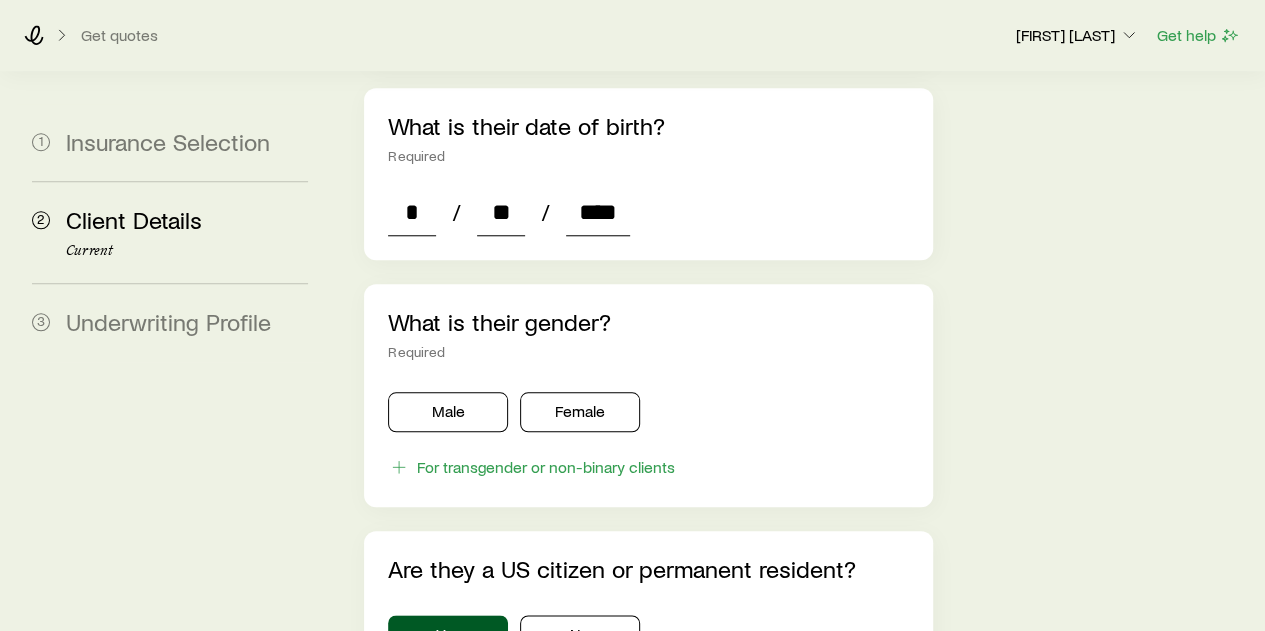 scroll, scrollTop: 900, scrollLeft: 0, axis: vertical 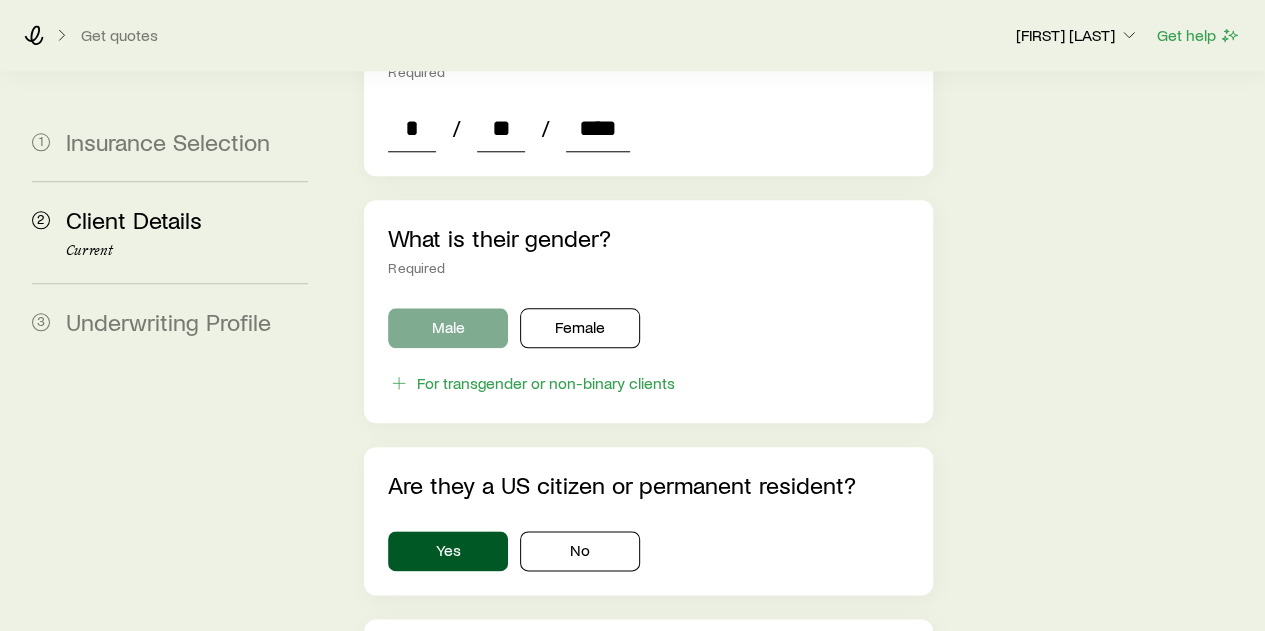 type on "****" 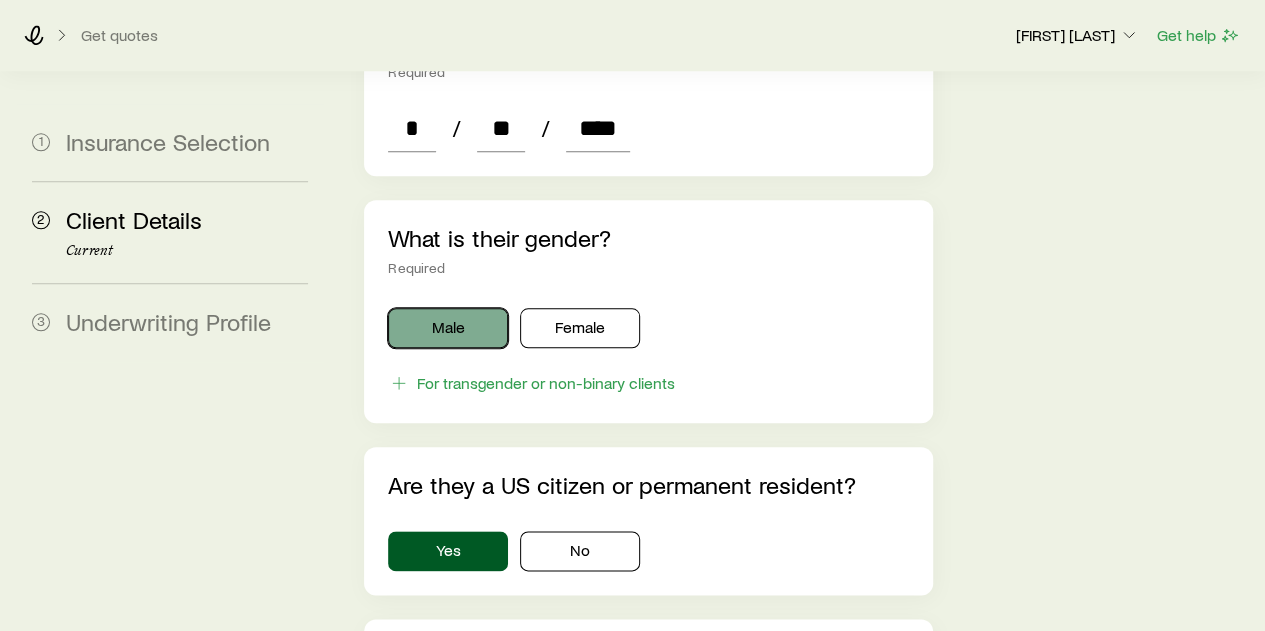 click on "Male" at bounding box center [448, 328] 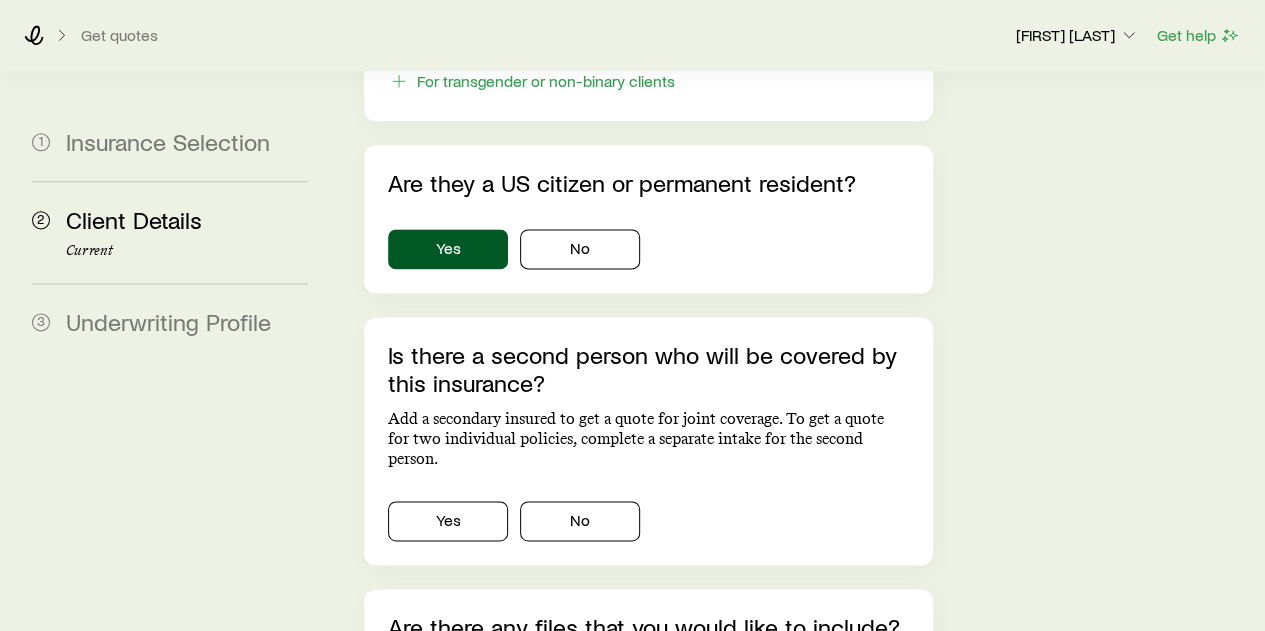 scroll, scrollTop: 1300, scrollLeft: 0, axis: vertical 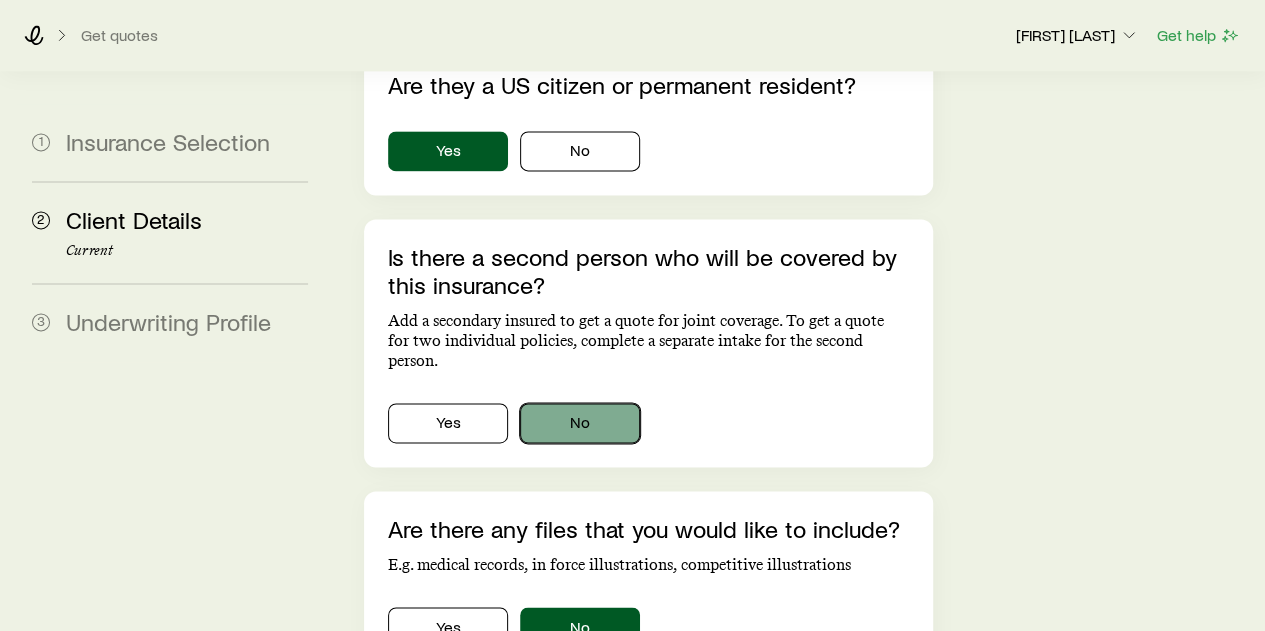 click on "No" at bounding box center (580, 423) 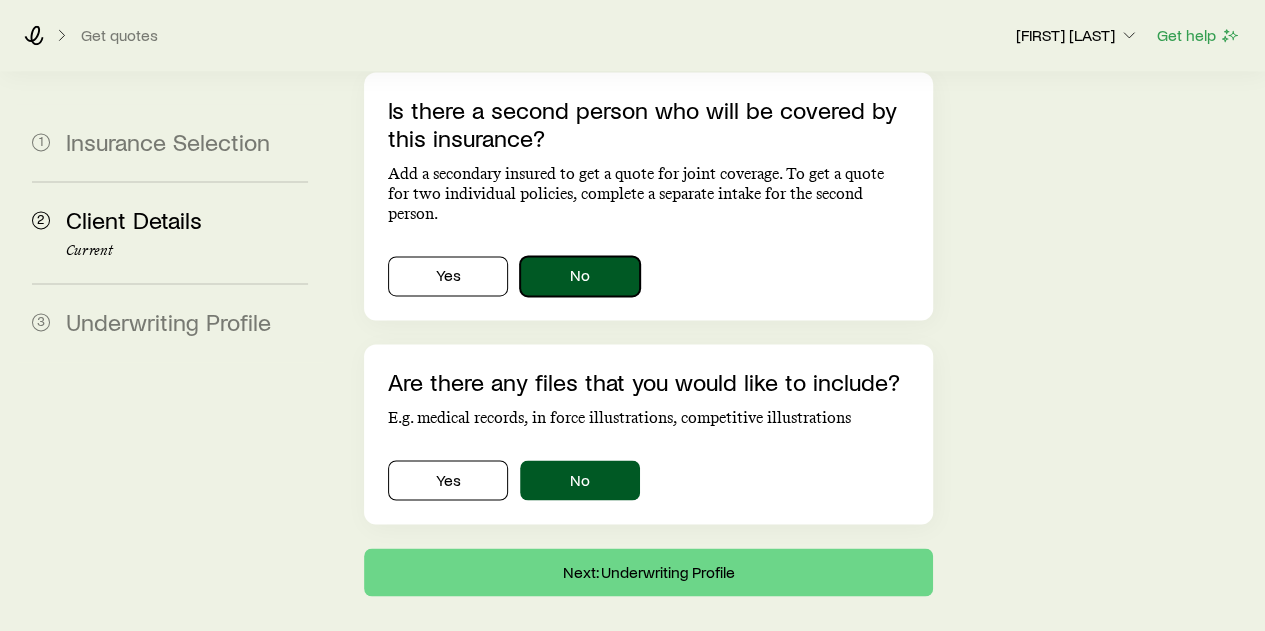 scroll, scrollTop: 1448, scrollLeft: 0, axis: vertical 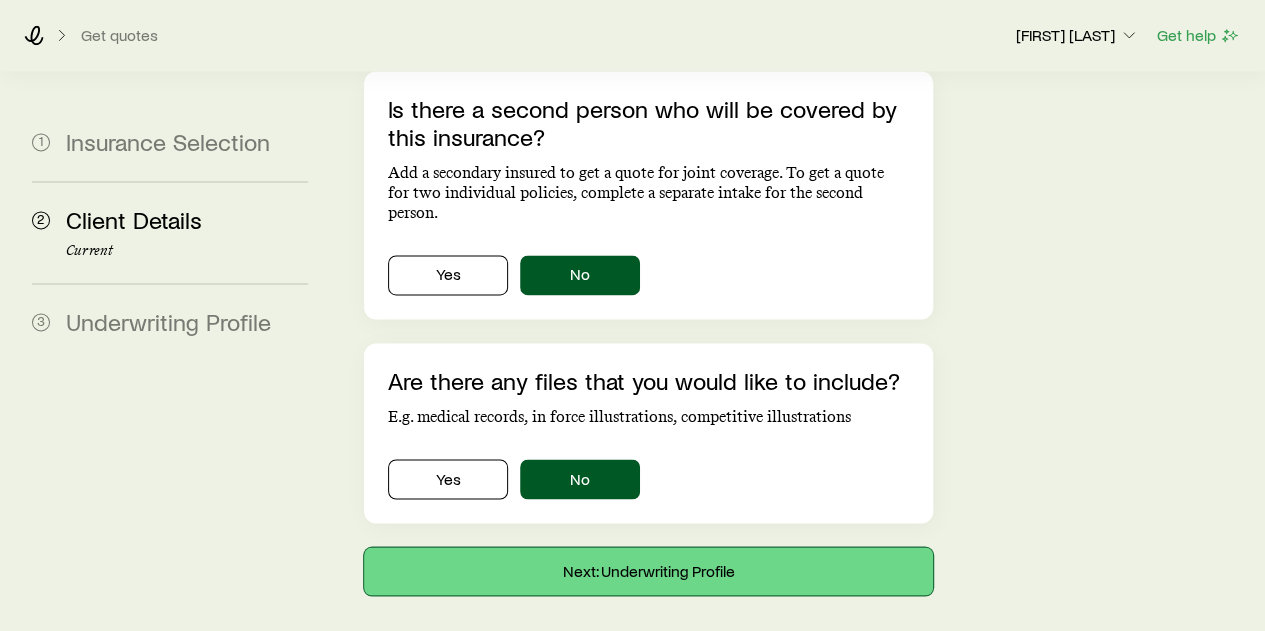 click on "Next: Underwriting Profile" at bounding box center [648, 571] 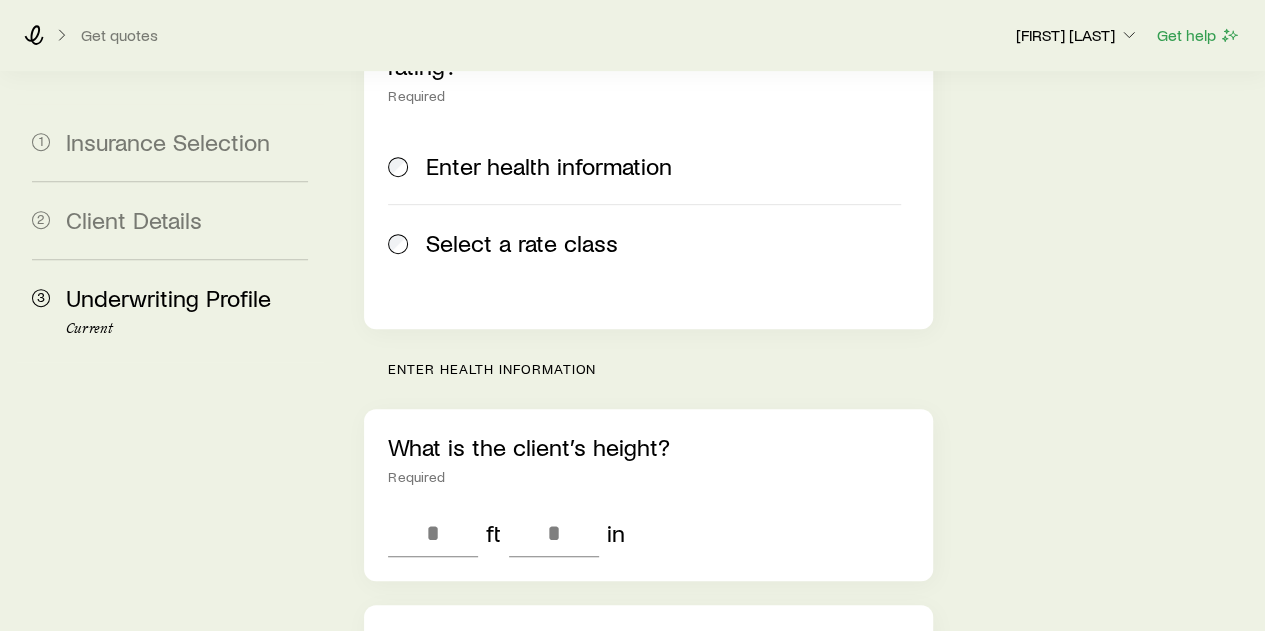 scroll, scrollTop: 300, scrollLeft: 0, axis: vertical 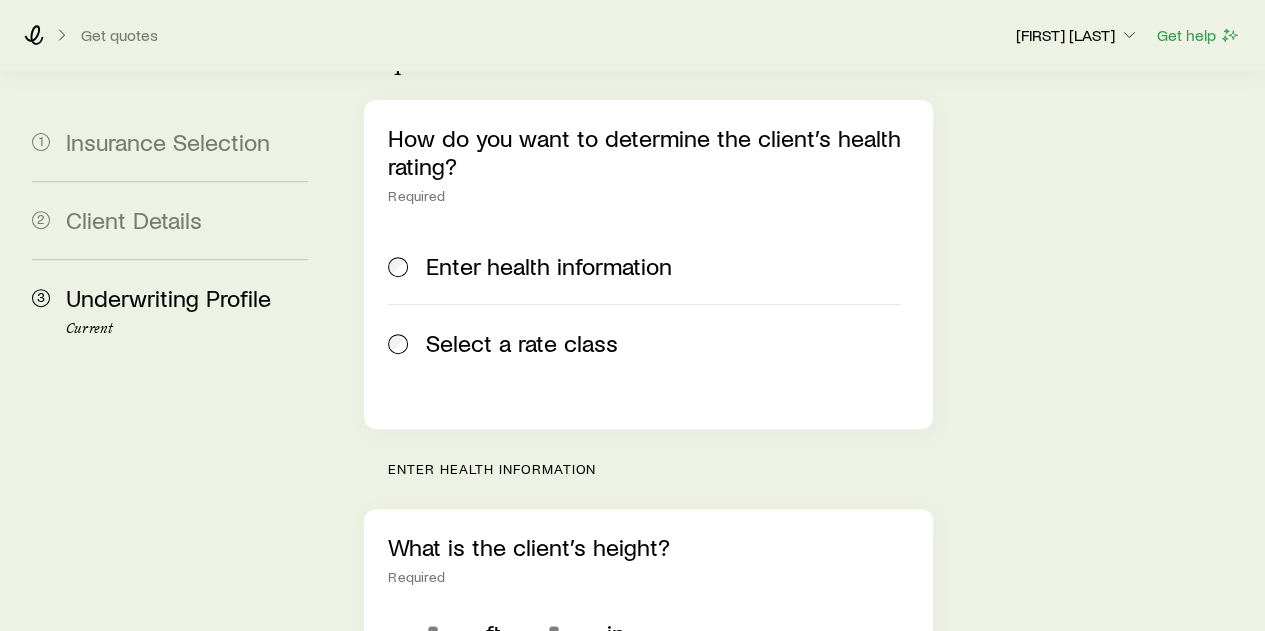 click on "Select a rate class" at bounding box center (522, 343) 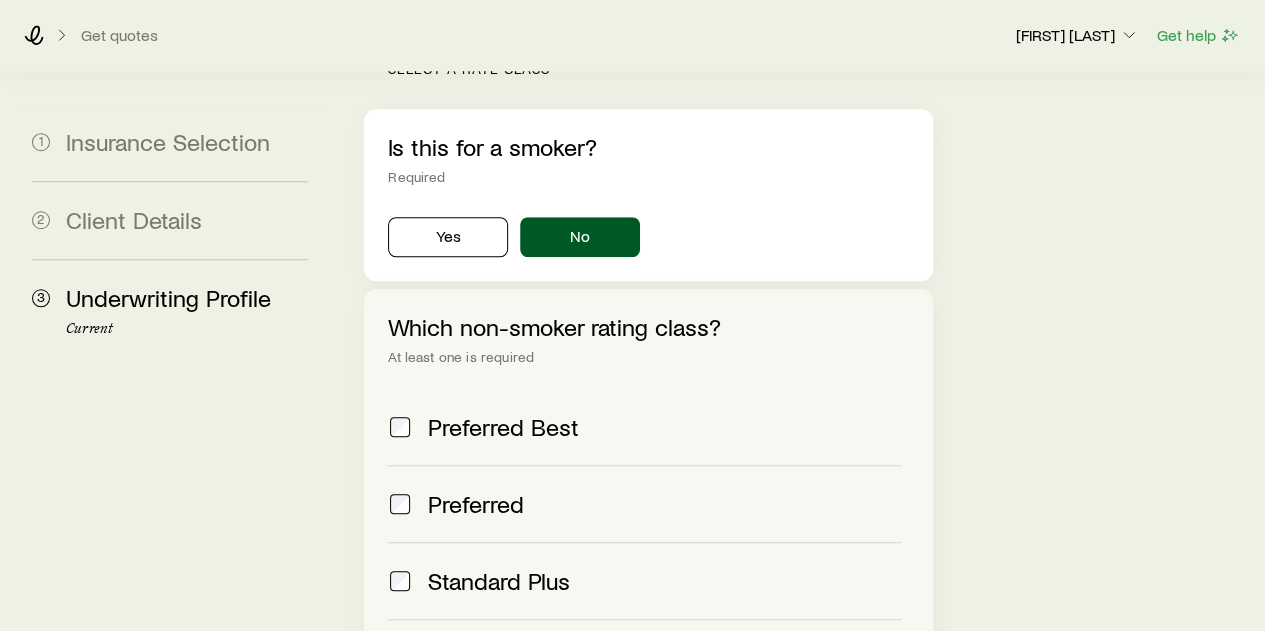 click on "Preferred" at bounding box center [476, 504] 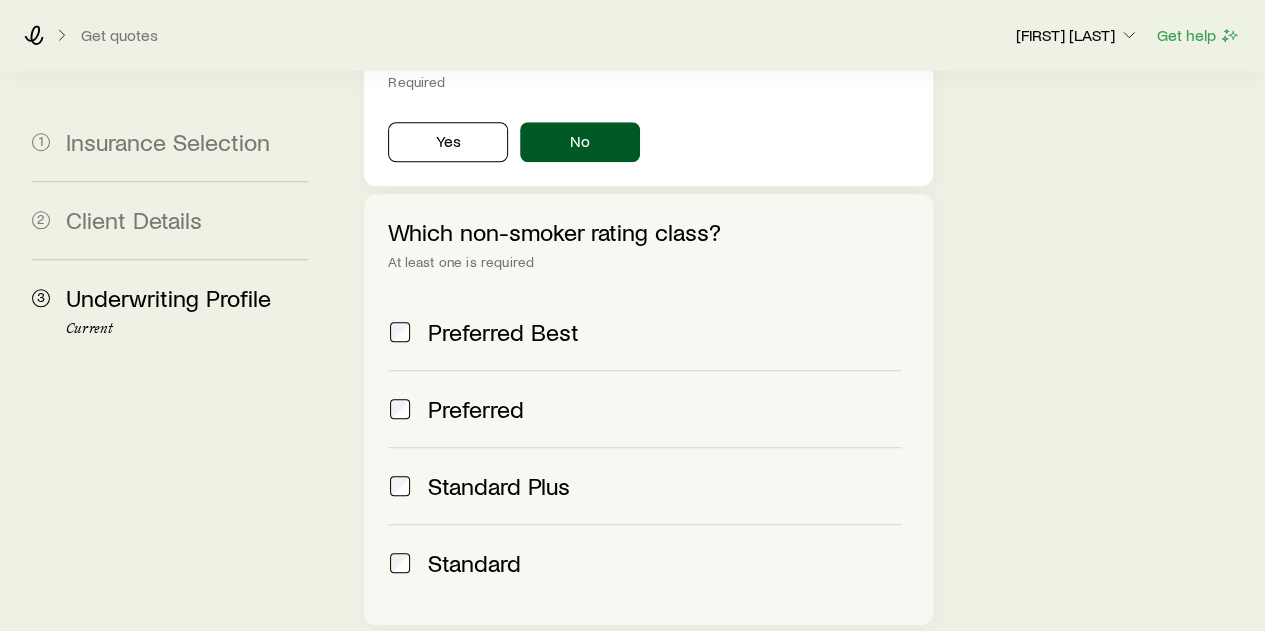 scroll, scrollTop: 914, scrollLeft: 0, axis: vertical 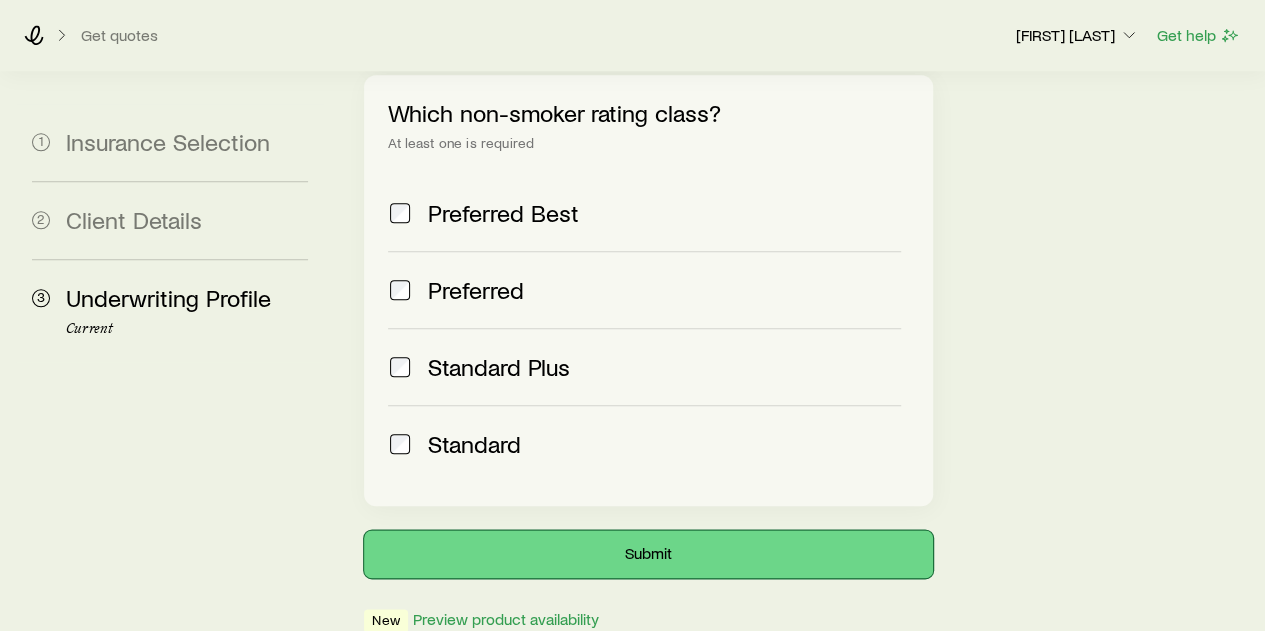 click on "Submit" at bounding box center [648, 554] 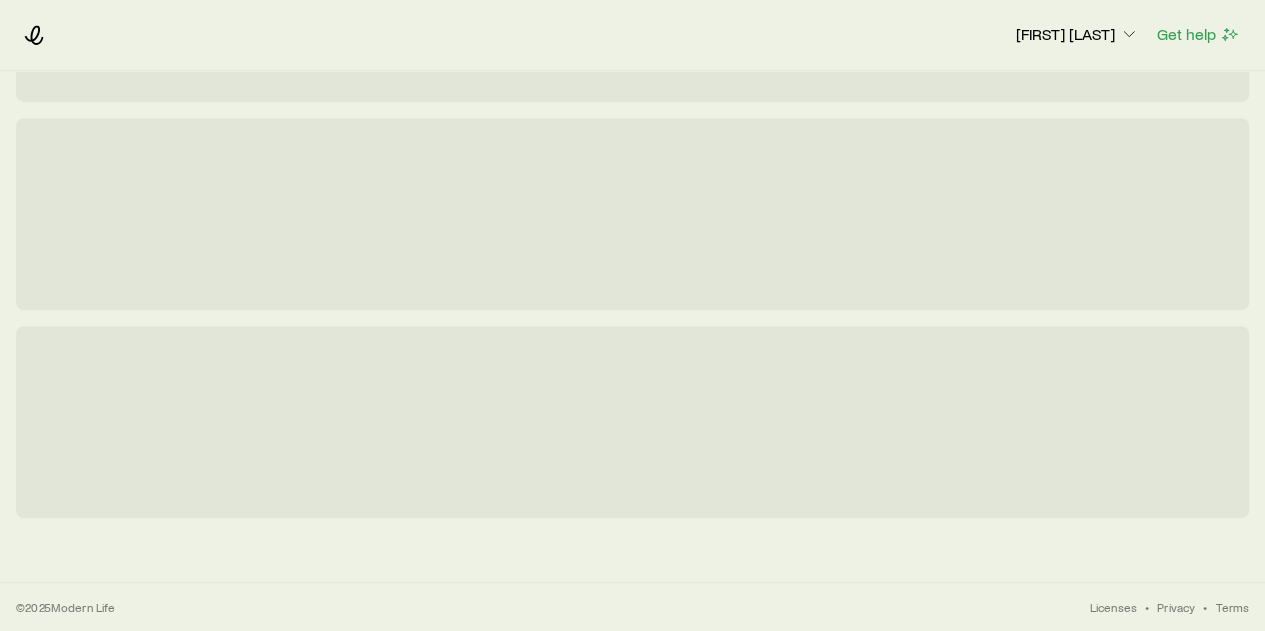 scroll, scrollTop: 0, scrollLeft: 0, axis: both 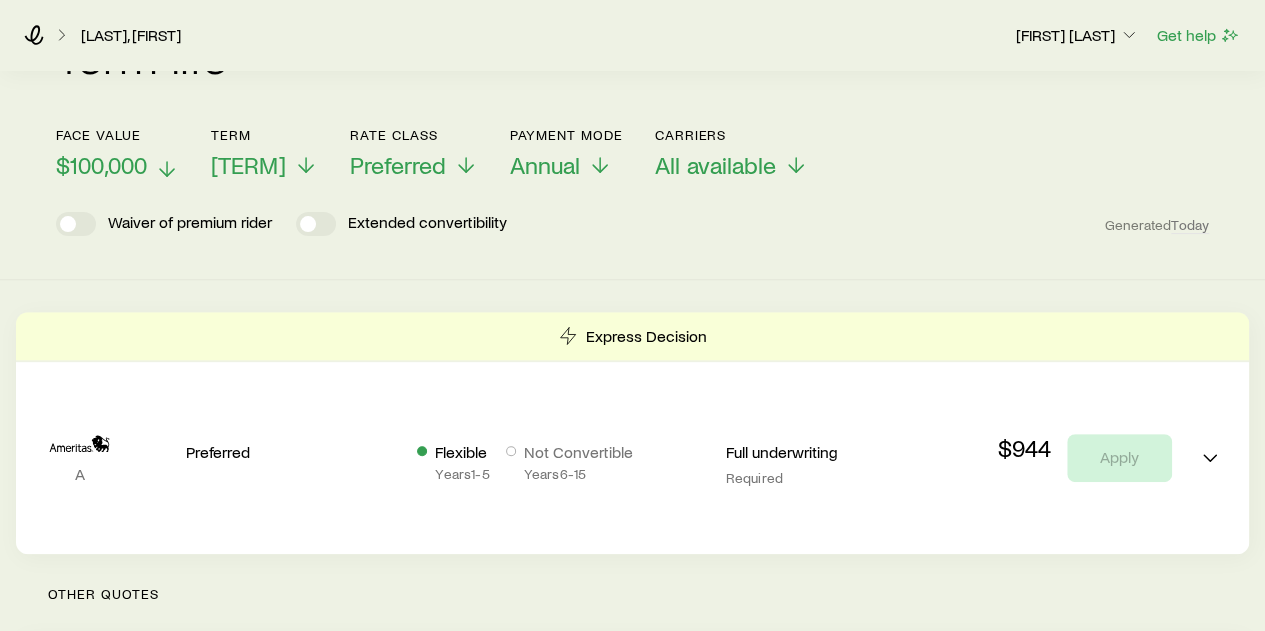 click 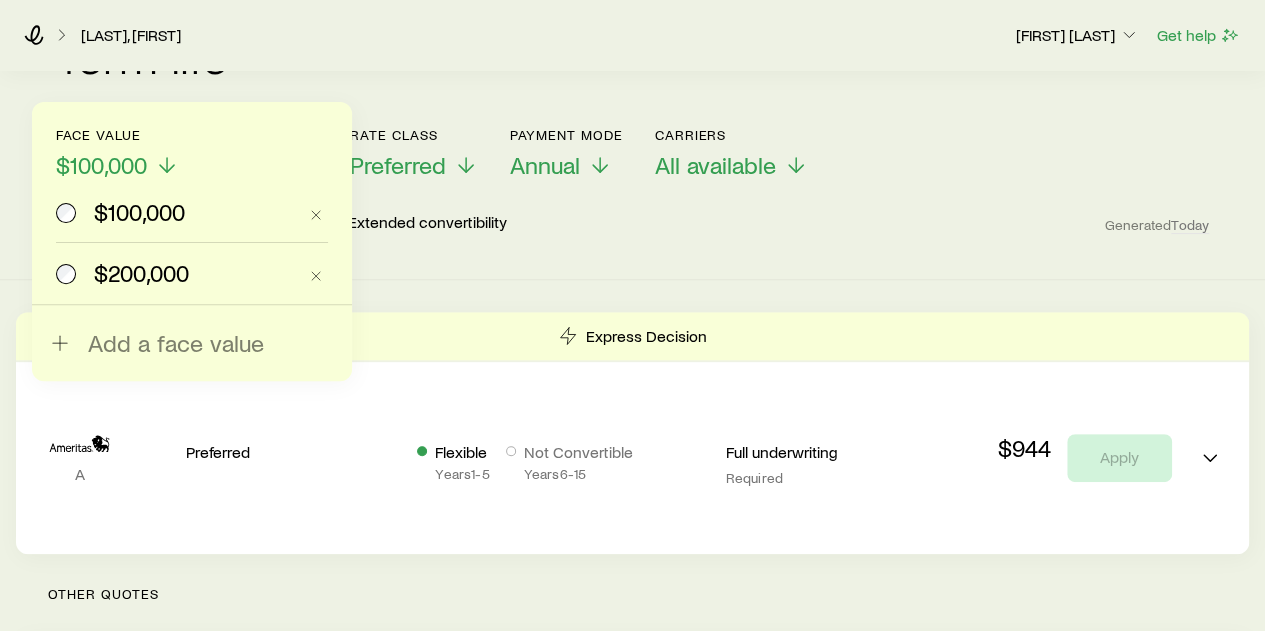click on "$200,000" at bounding box center [141, 273] 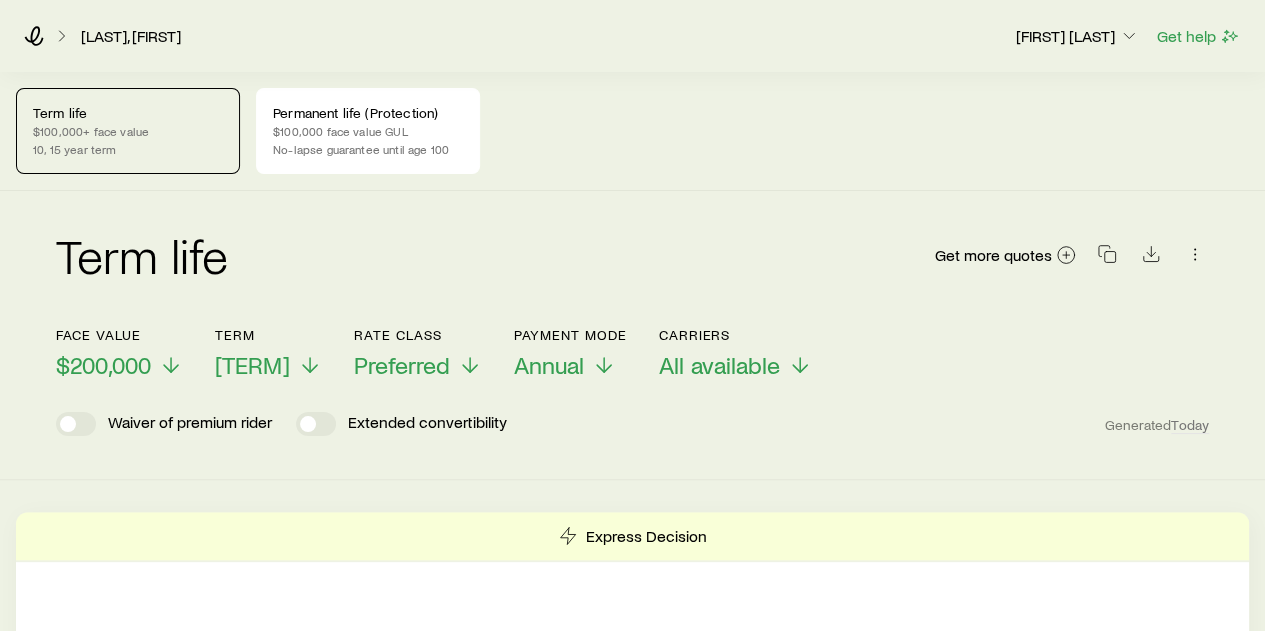 scroll, scrollTop: 0, scrollLeft: 0, axis: both 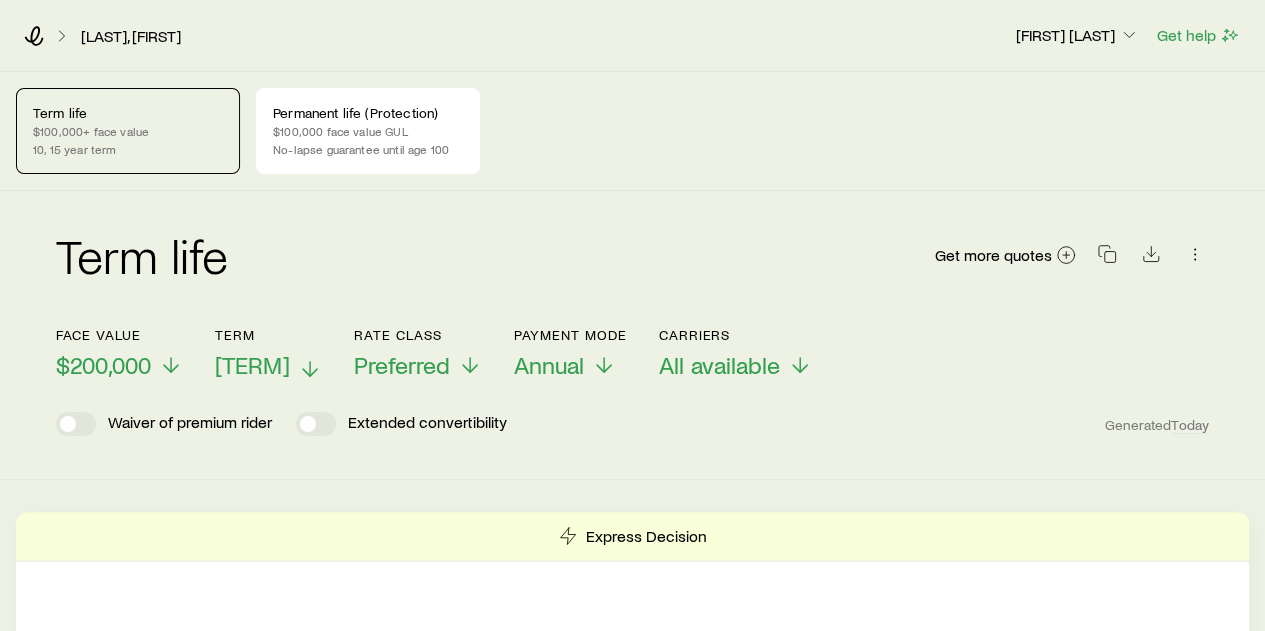 click on "[TERM]" at bounding box center [252, 365] 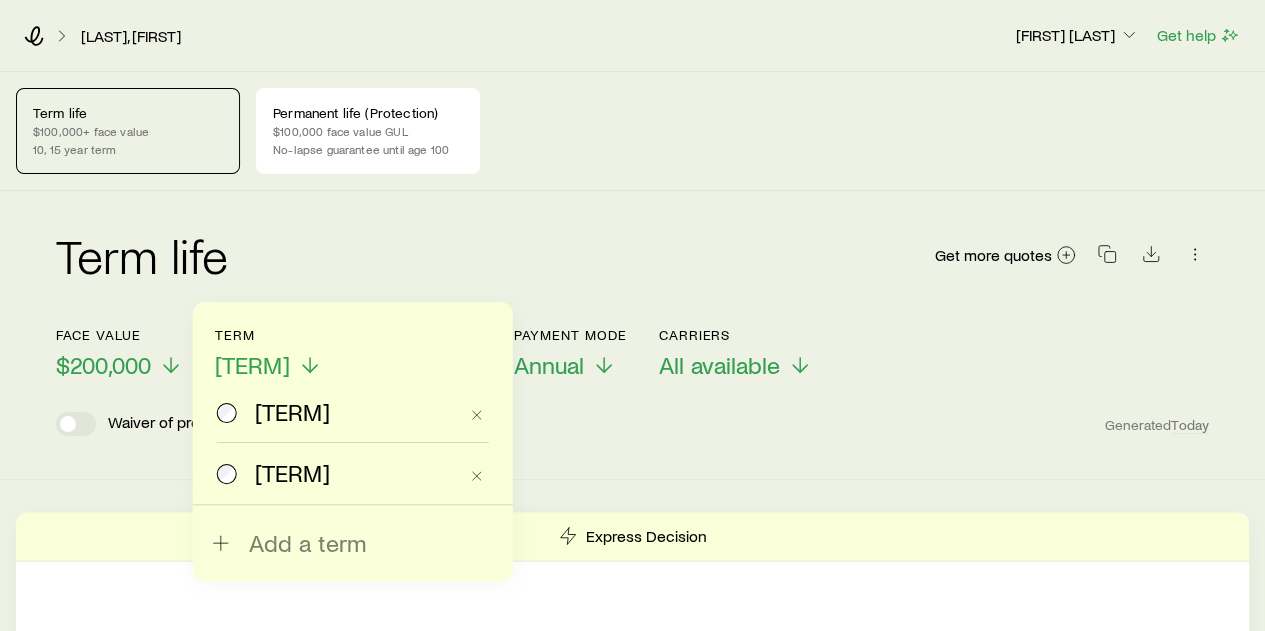 click on "Term life $100,000+ face value 10, 15 year term Permanent life (Protection) $100,000 face value GUL No-lapse guarantee until age 100" at bounding box center [632, 131] 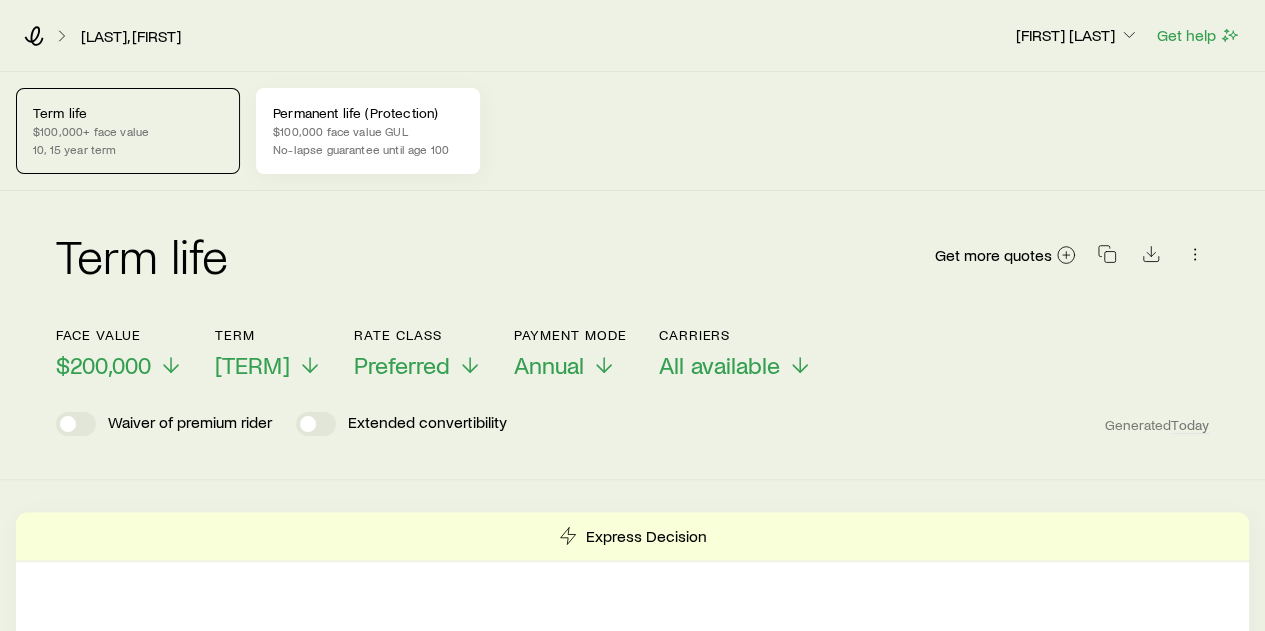 click on "No-lapse guarantee until age 100" at bounding box center [368, 149] 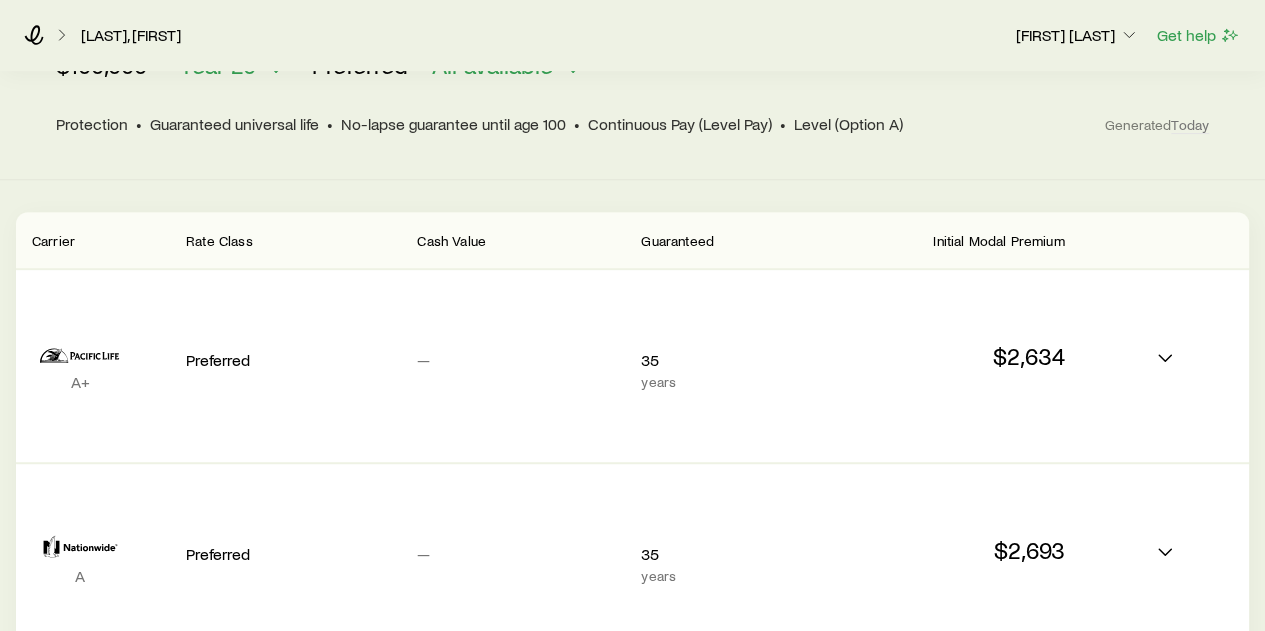 scroll, scrollTop: 0, scrollLeft: 0, axis: both 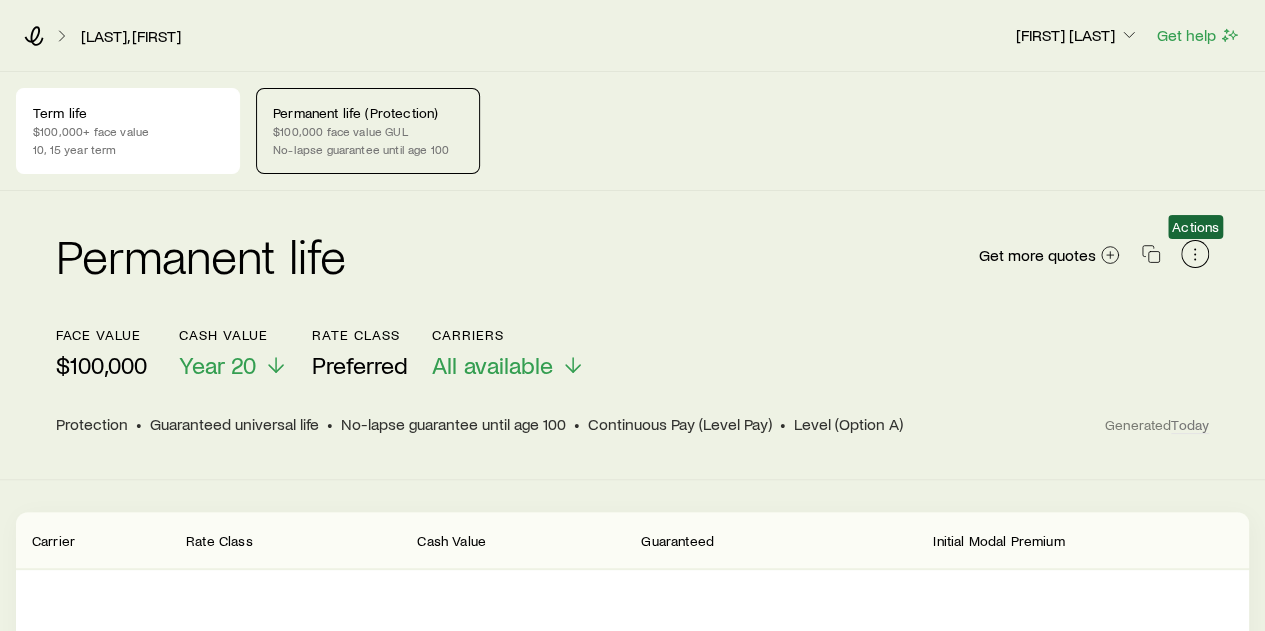 click 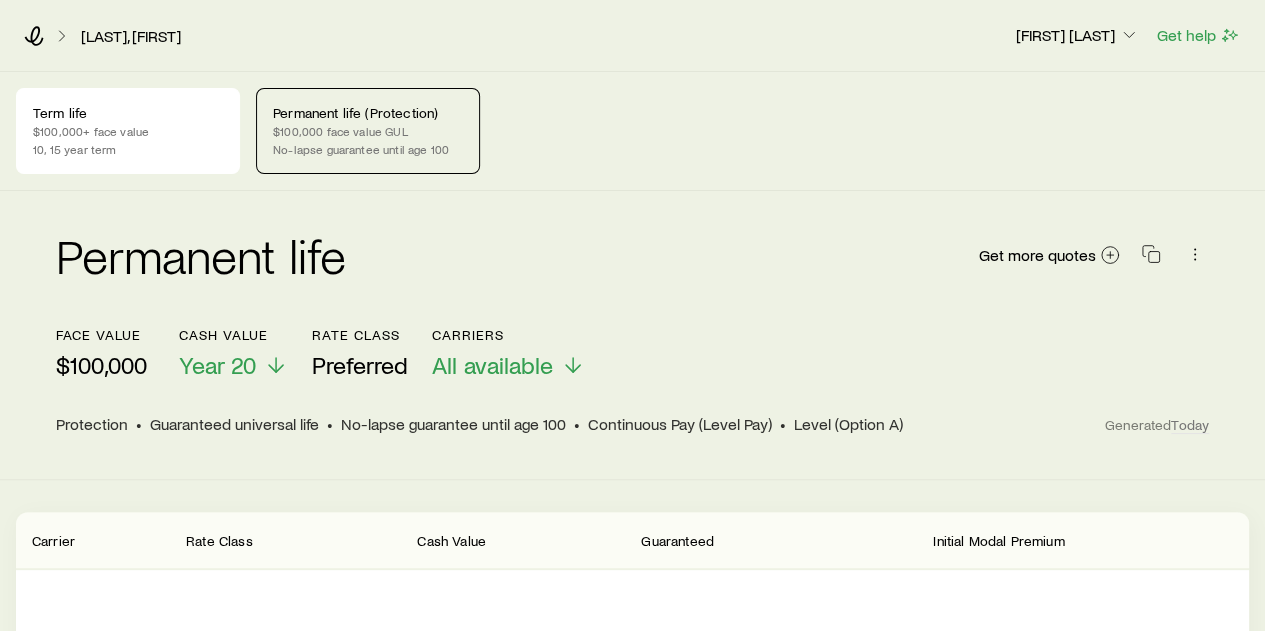 click on "Term life $100,000+ face value 10, 15 year term Permanent life (Protection) $100,000 face value GUL No-lapse guarantee until age 100" at bounding box center [632, 131] 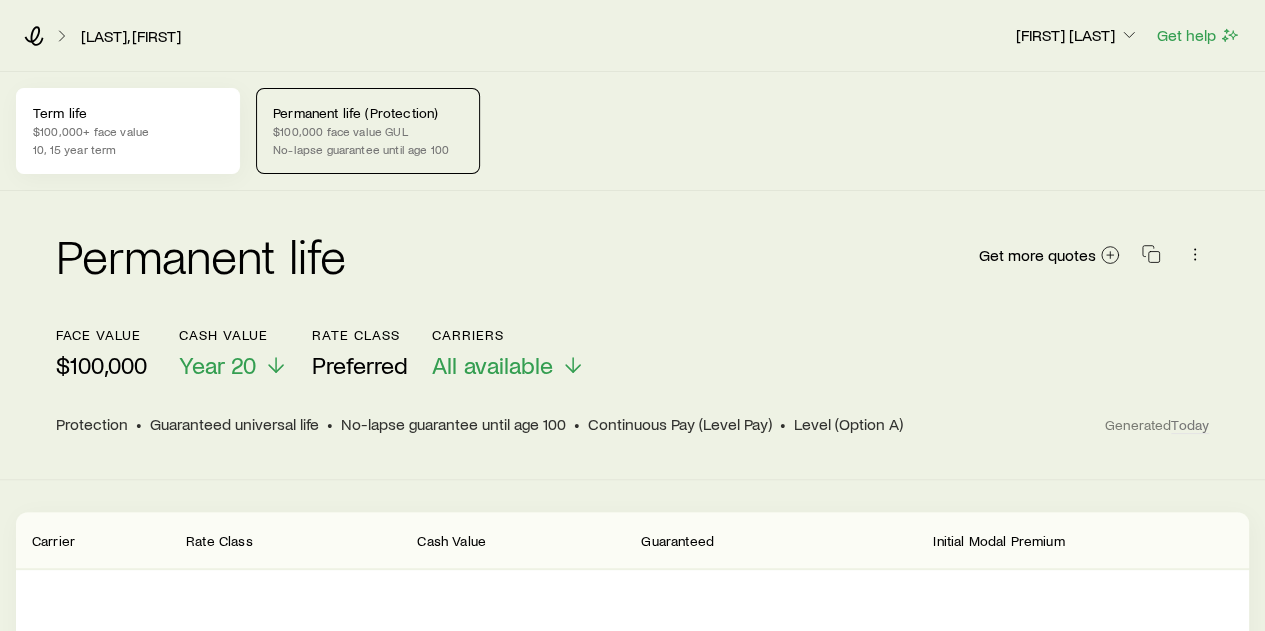 click on "Term life" at bounding box center (128, 113) 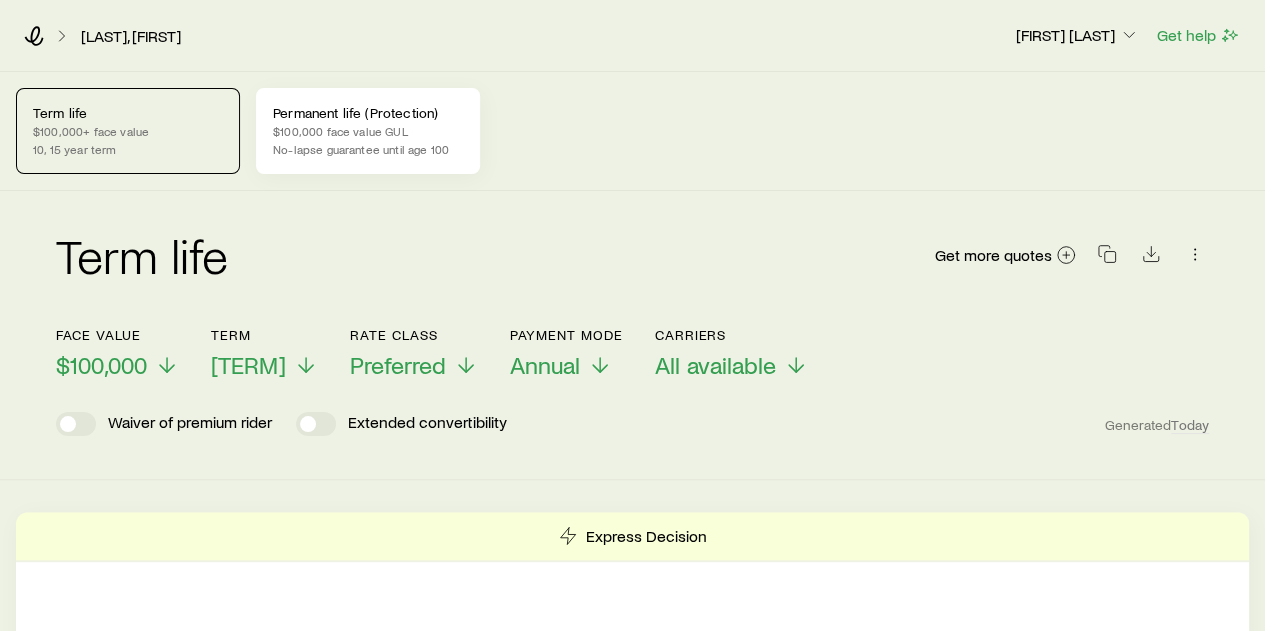 click on "Permanent life (Protection)" at bounding box center [368, 113] 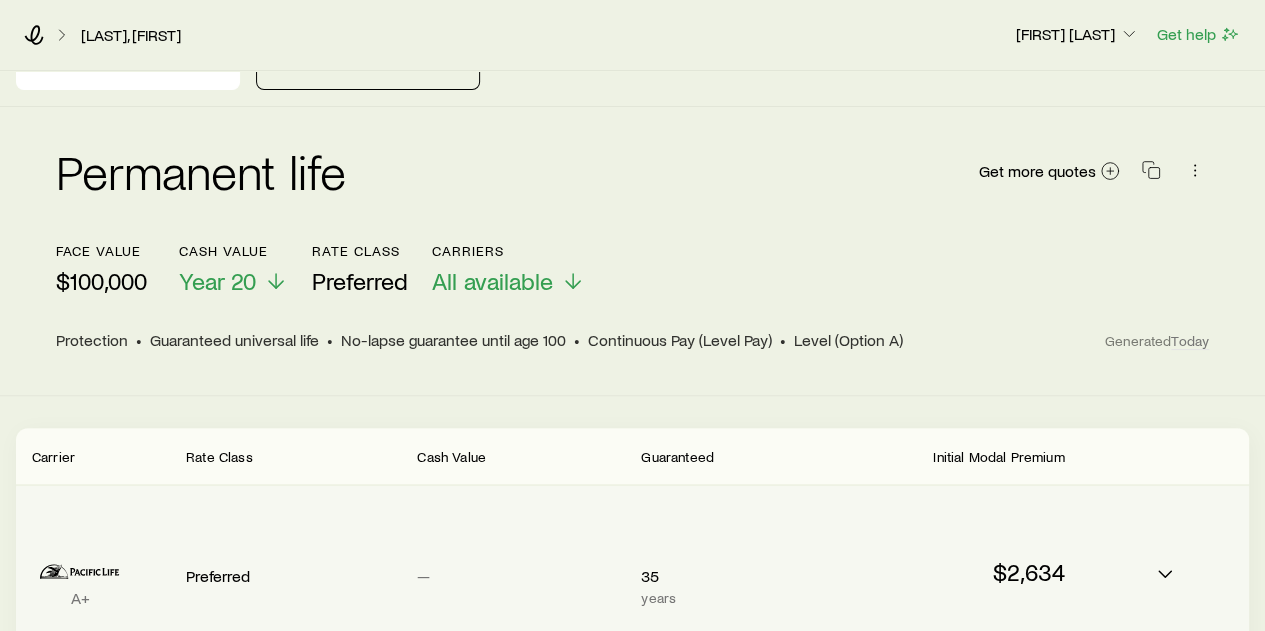 scroll, scrollTop: 0, scrollLeft: 0, axis: both 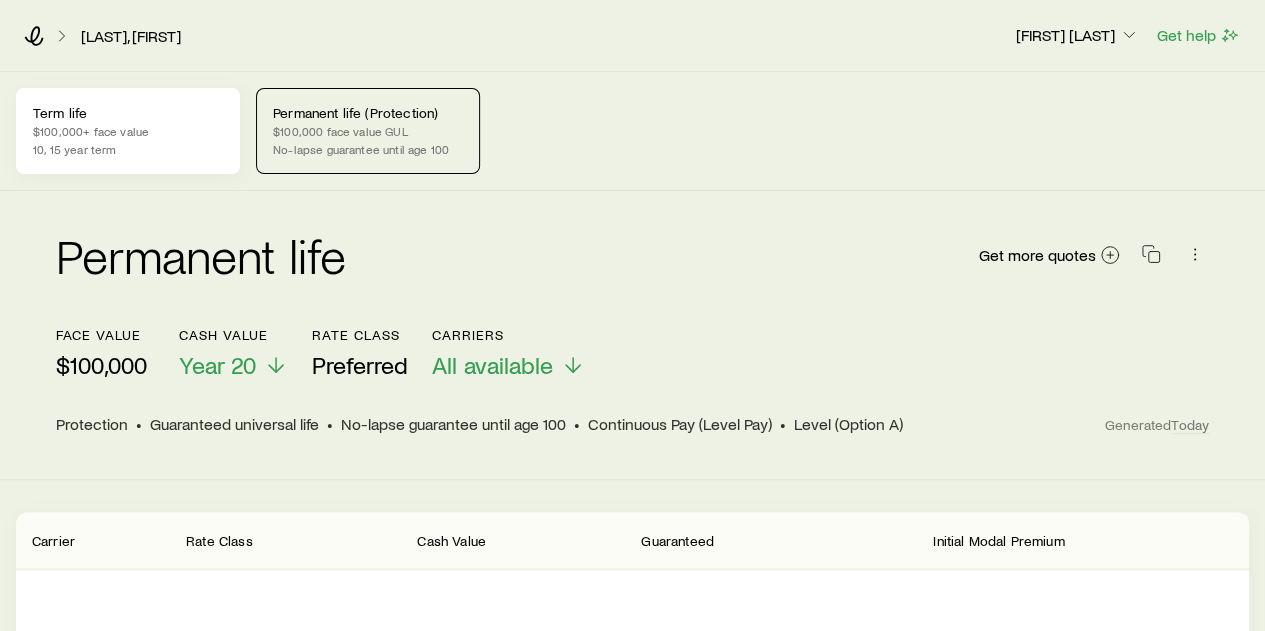 click on "Term life $100,000+ face value 10, 15 year term" at bounding box center (128, 131) 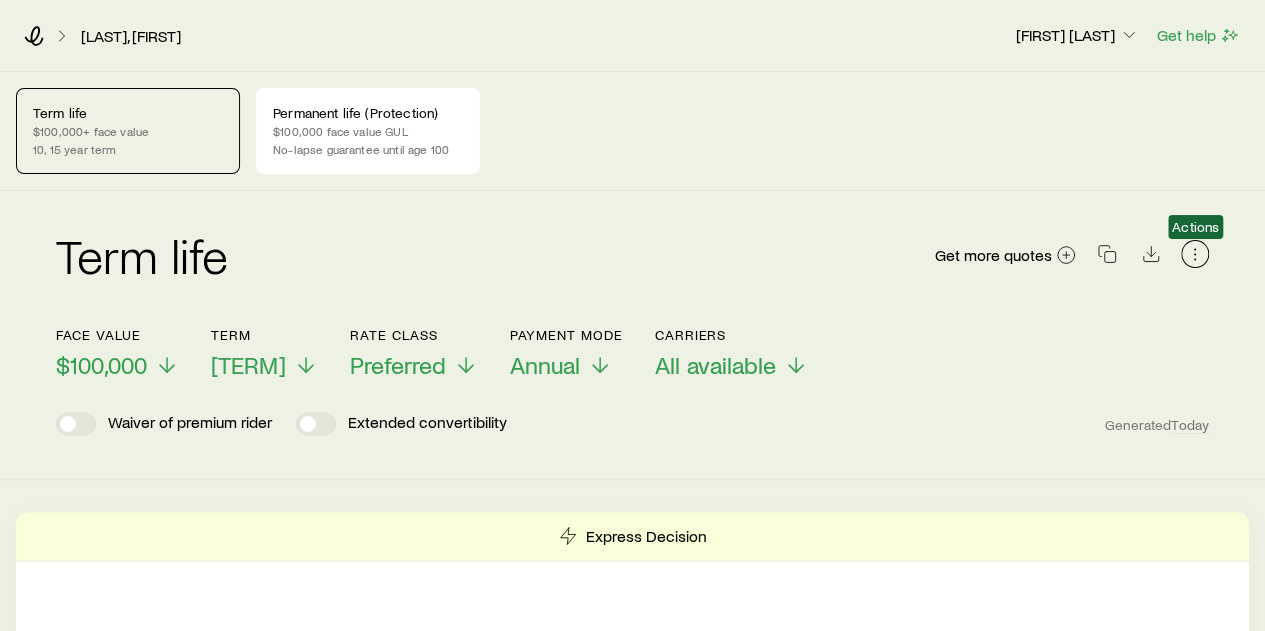click 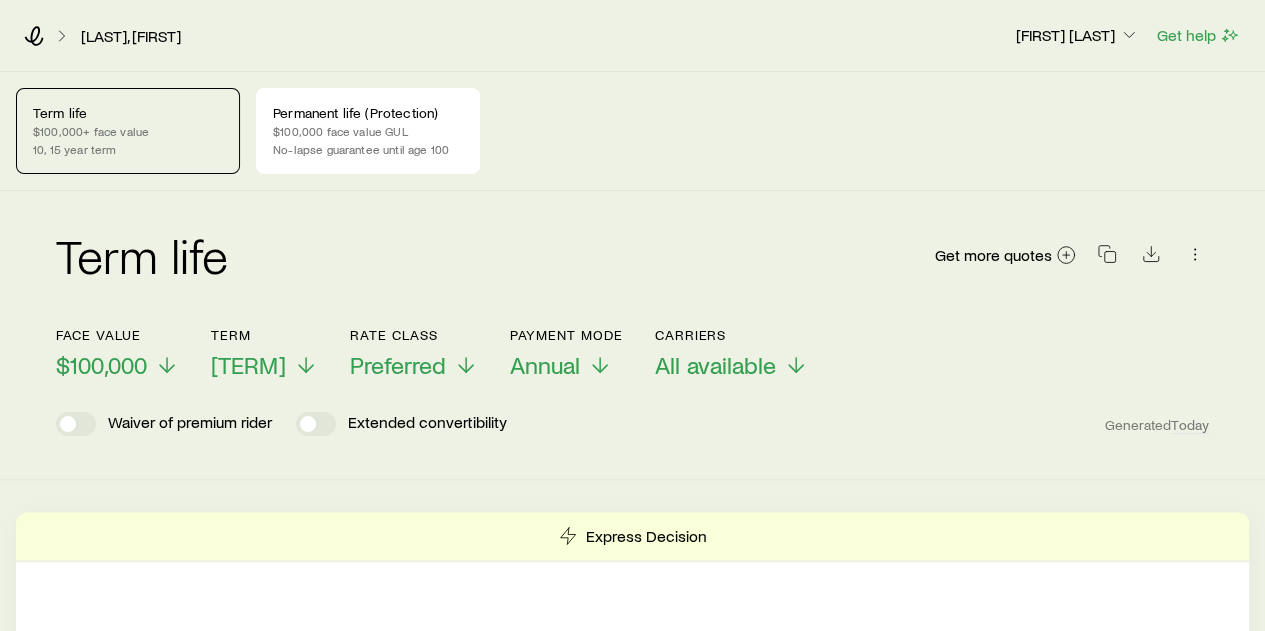 click on "Term life Get more quotes" at bounding box center (632, 267) 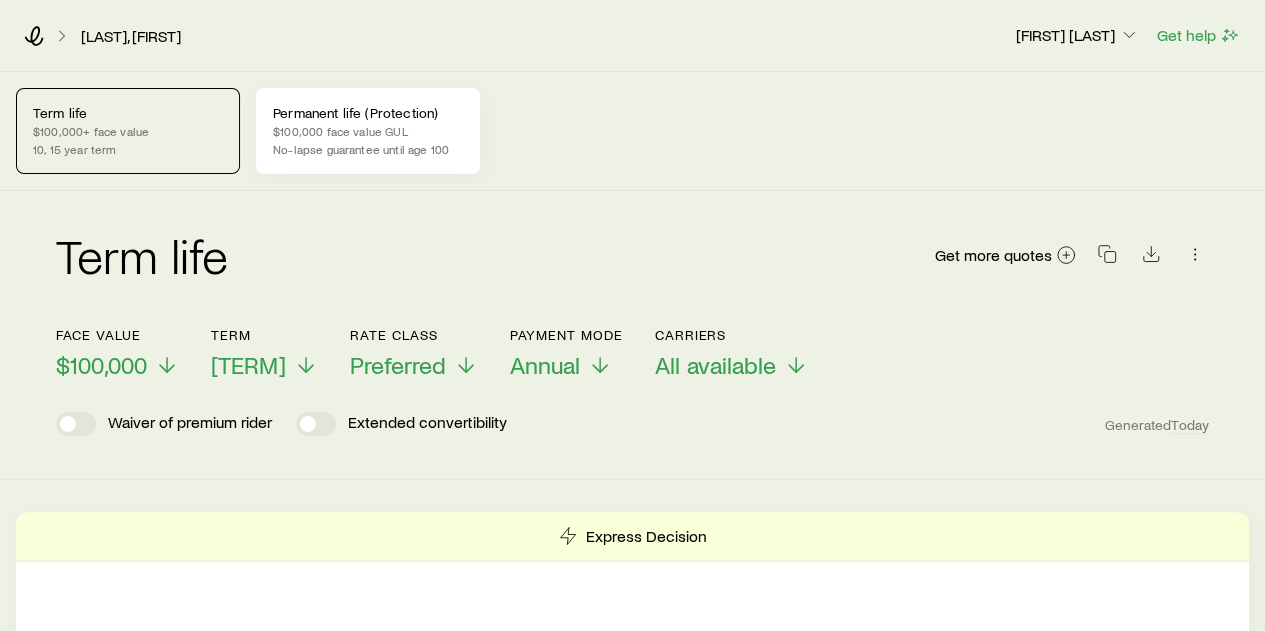 click on "No-lapse guarantee until age 100" at bounding box center [368, 149] 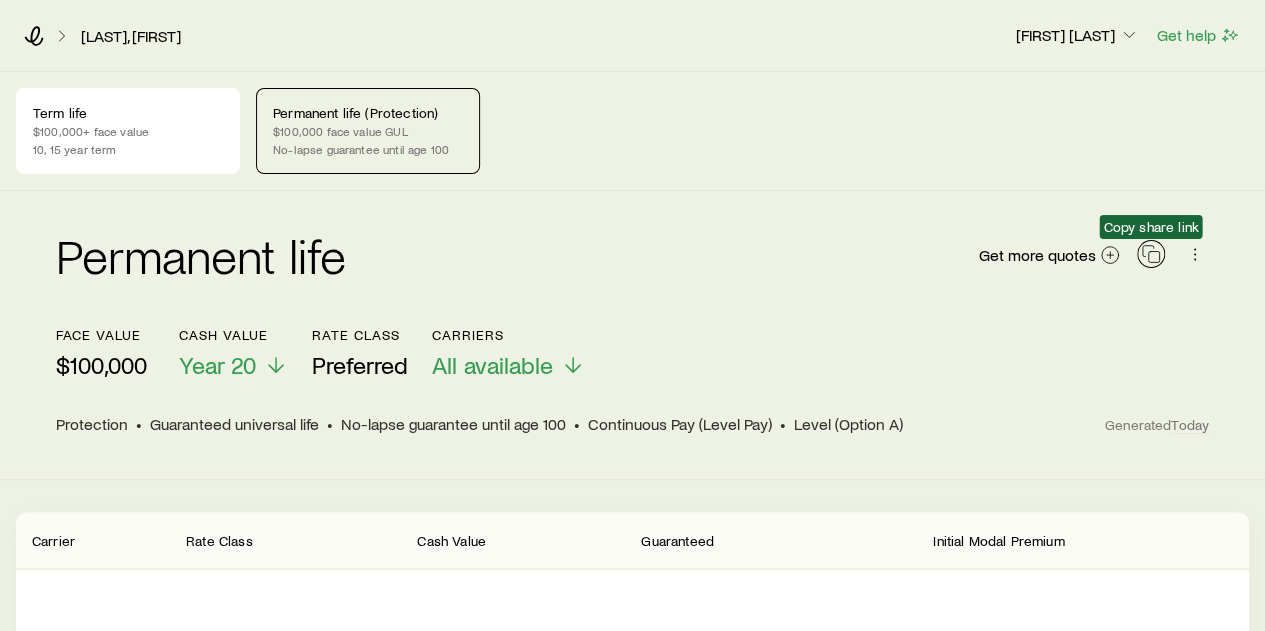 click 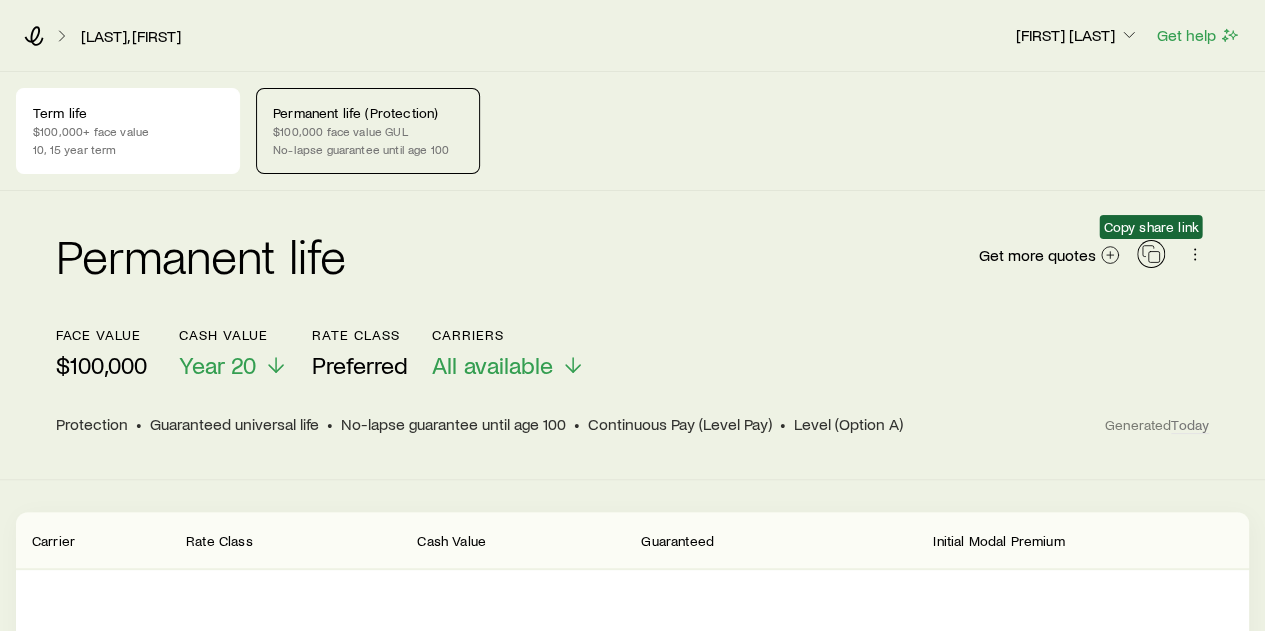 click 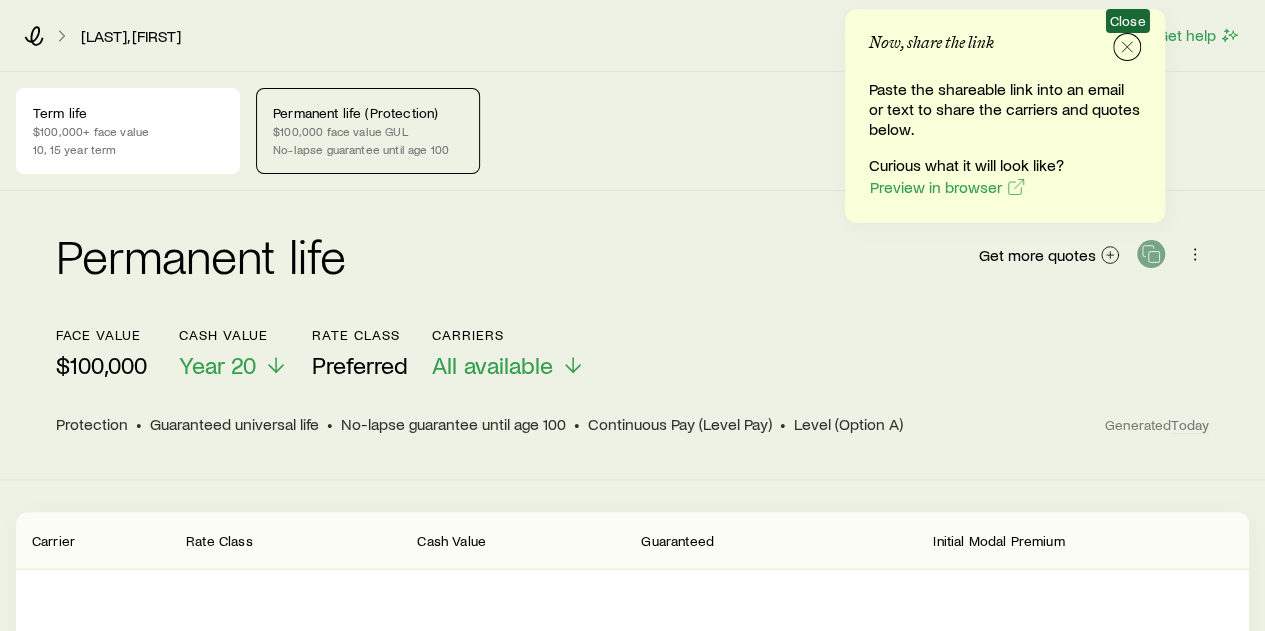 click 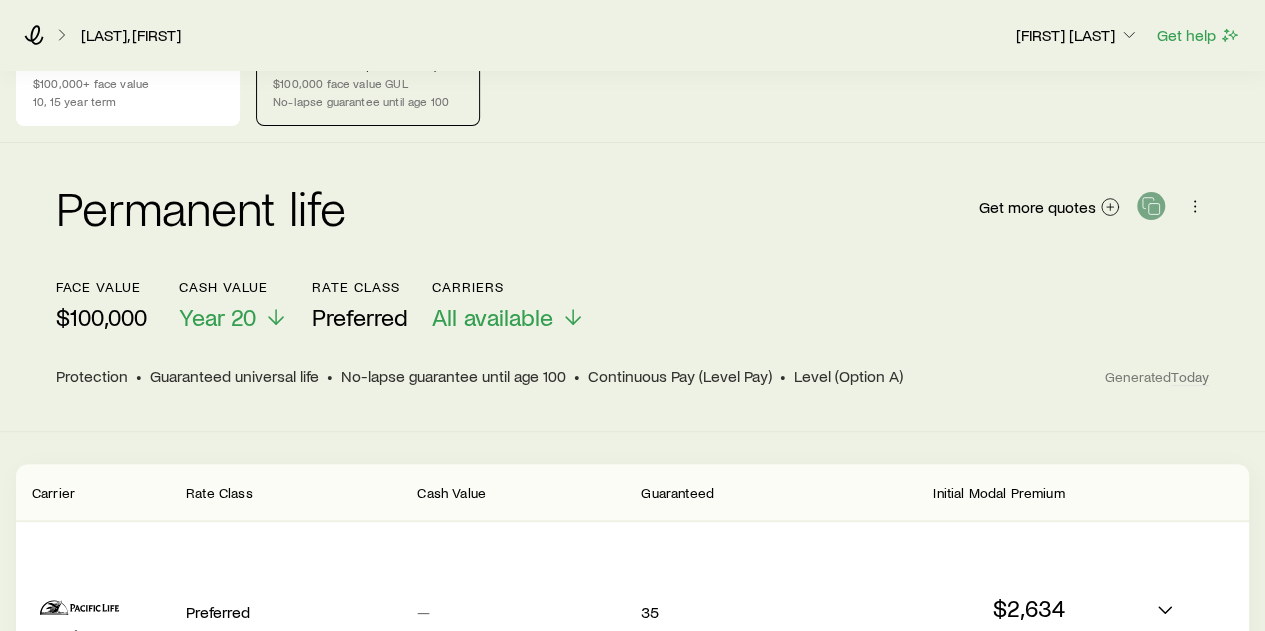scroll, scrollTop: 0, scrollLeft: 0, axis: both 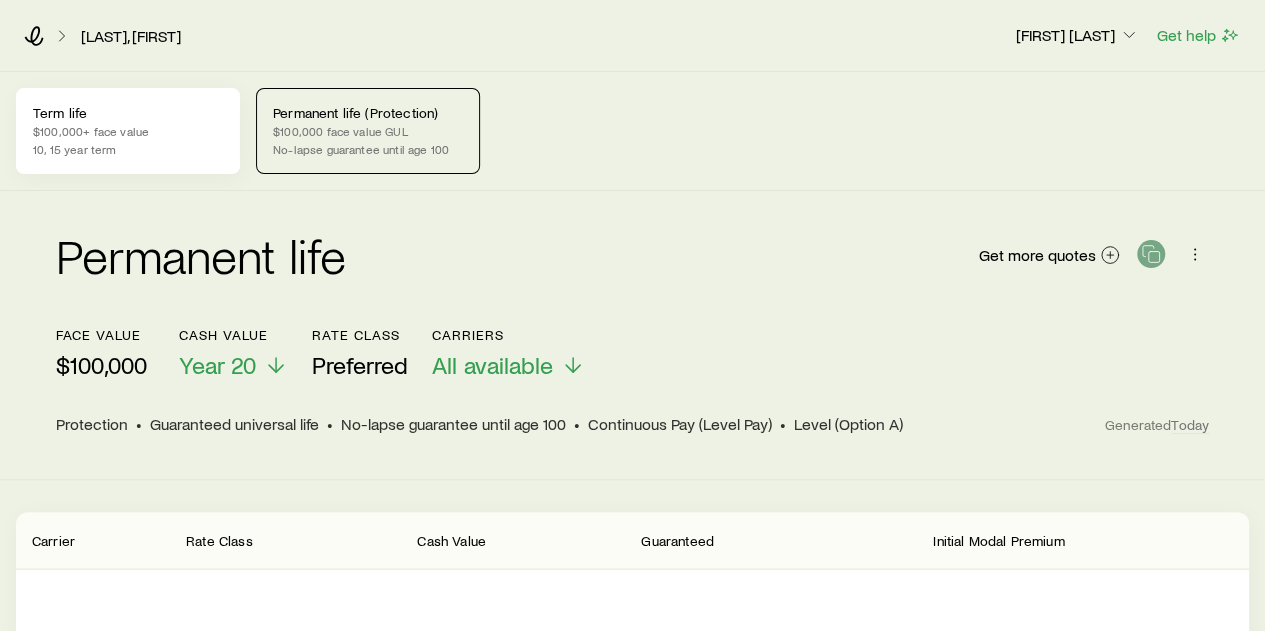 click on "Term life $100,000+ face value 10, 15 year term" at bounding box center (128, 131) 